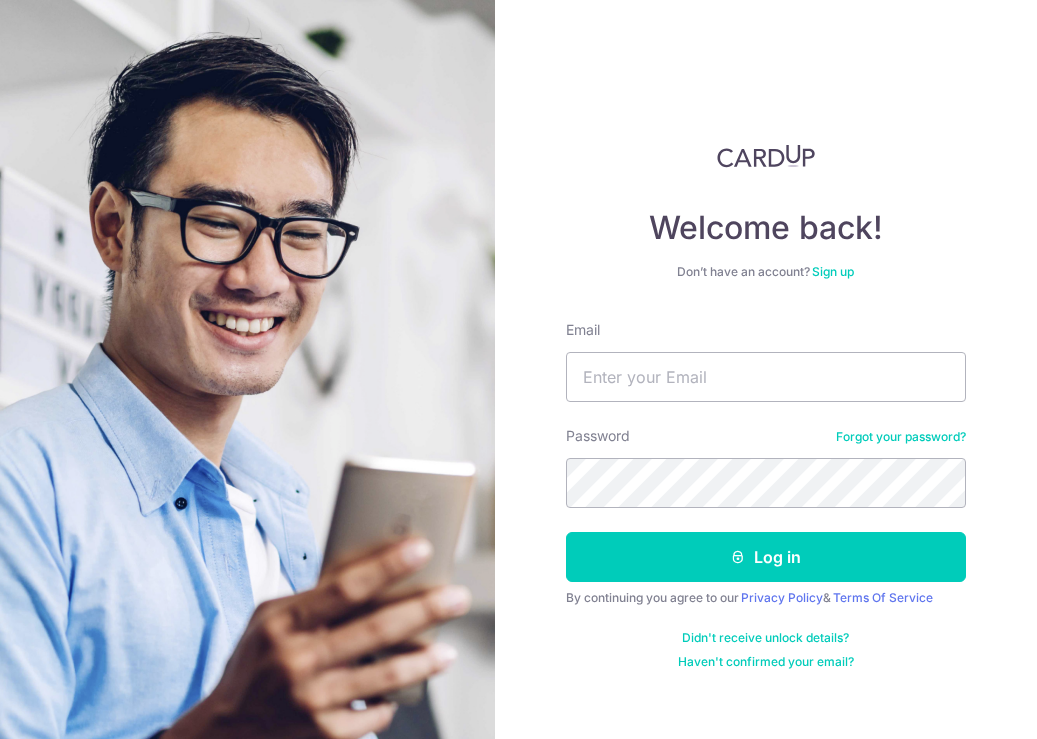 scroll, scrollTop: 0, scrollLeft: 0, axis: both 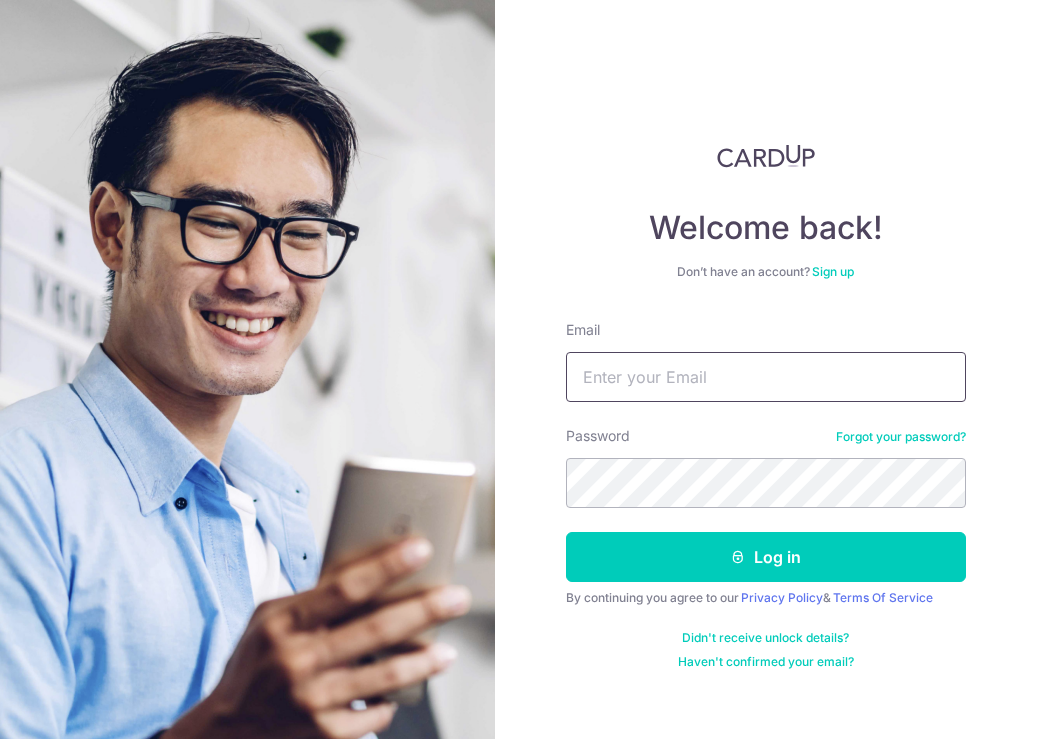 click on "Email" at bounding box center (766, 377) 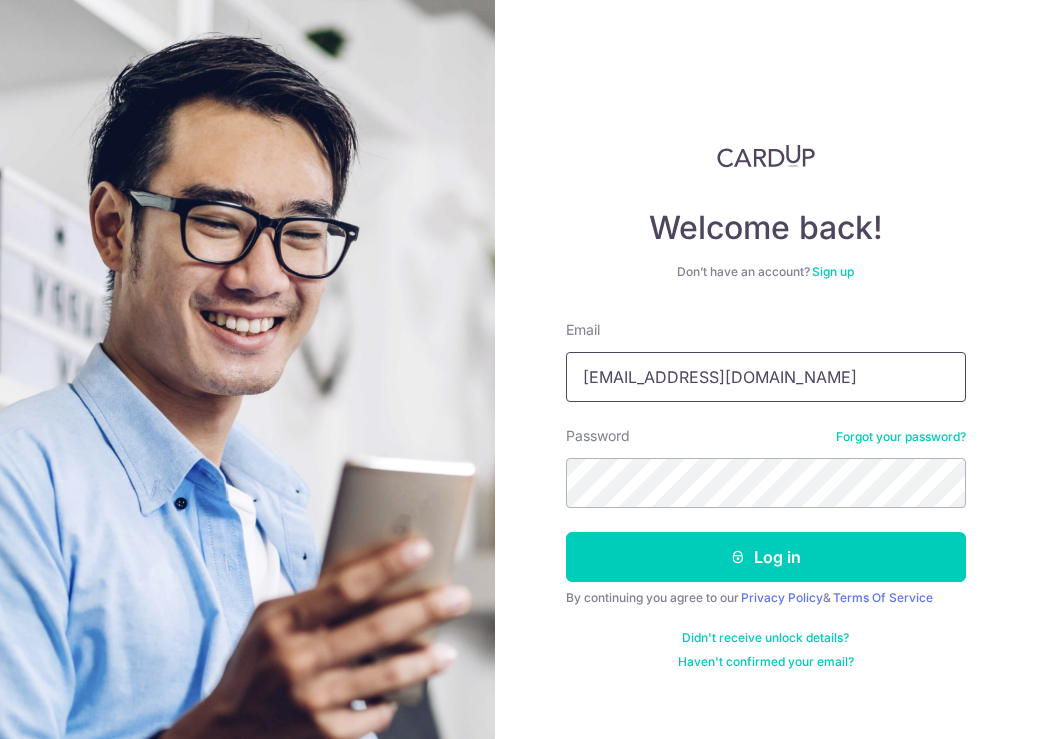 type on "[EMAIL_ADDRESS][DOMAIN_NAME]" 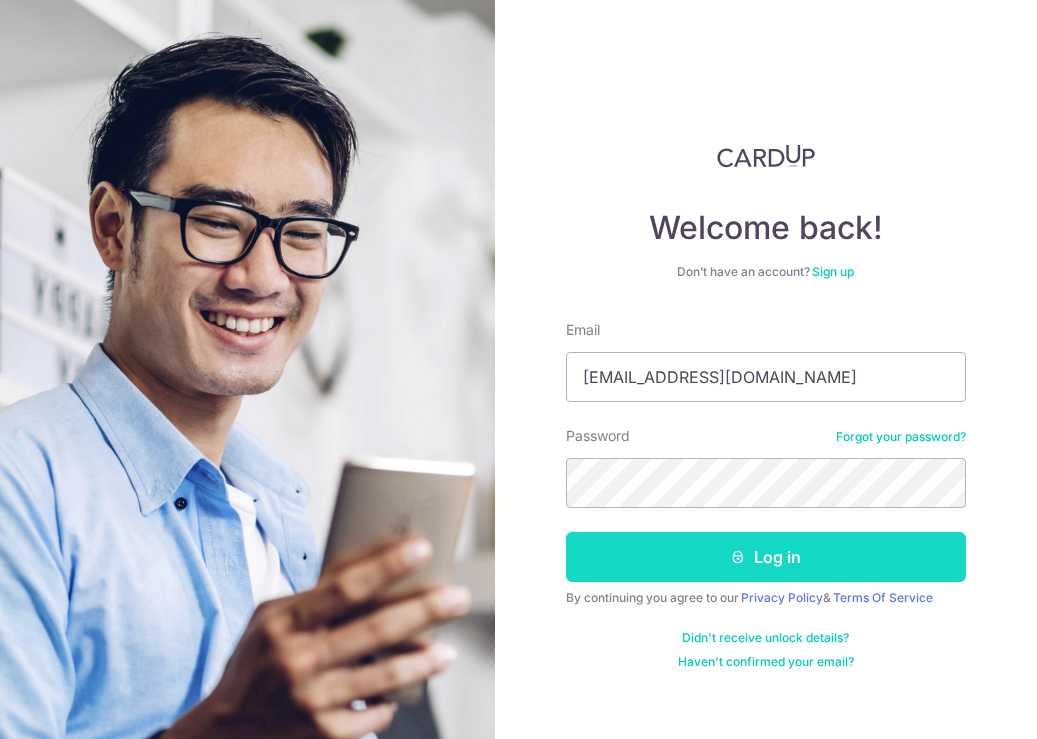 click on "Log in" at bounding box center [766, 557] 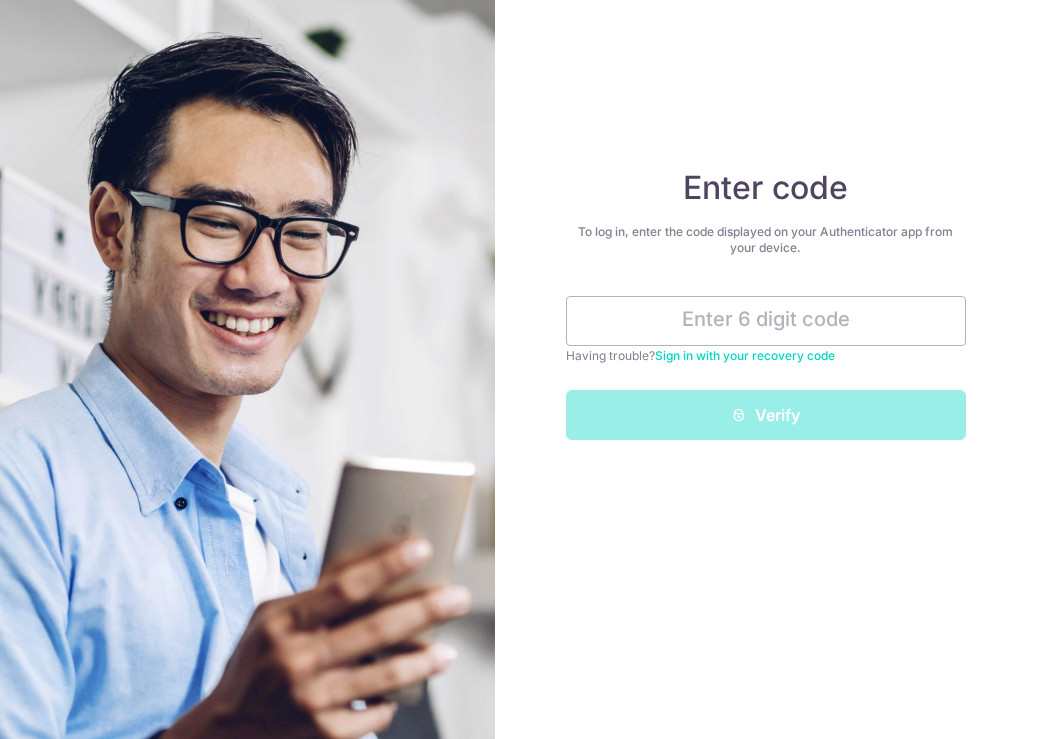 scroll, scrollTop: 0, scrollLeft: 0, axis: both 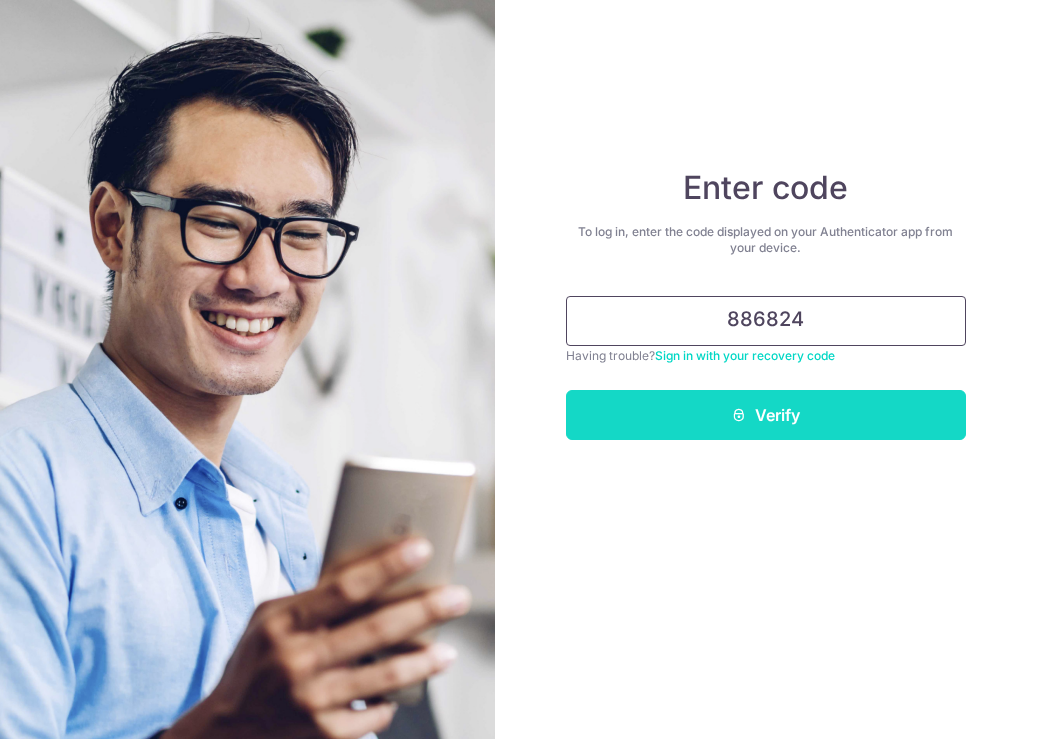 type on "886824" 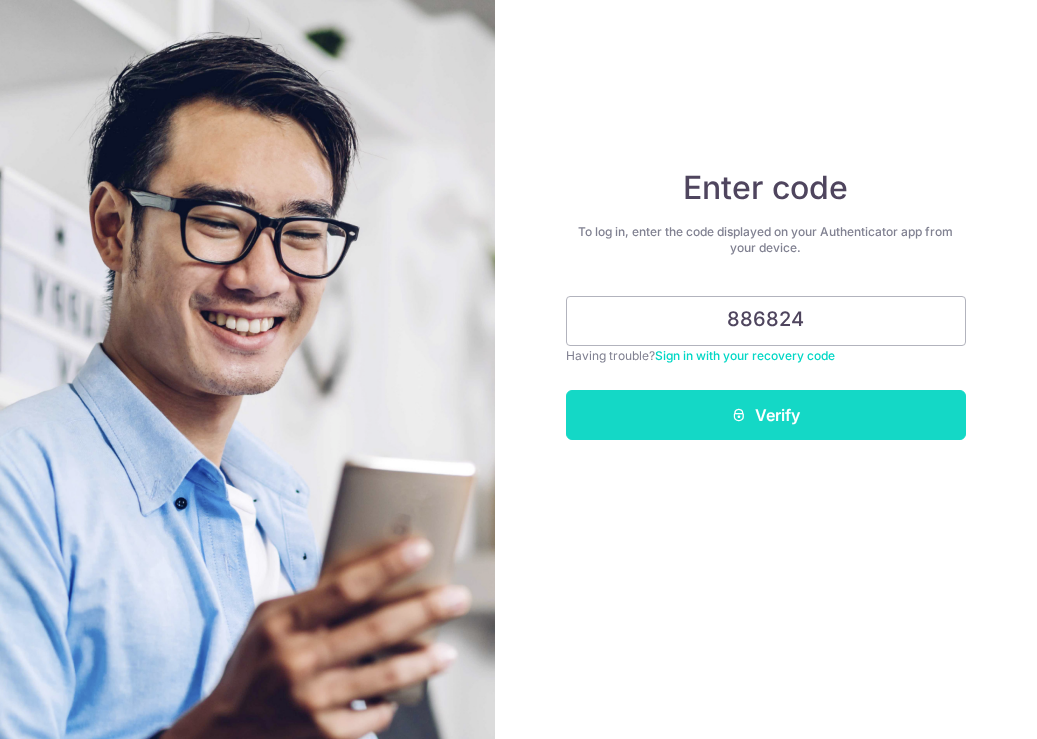 click on "Verify" at bounding box center (766, 415) 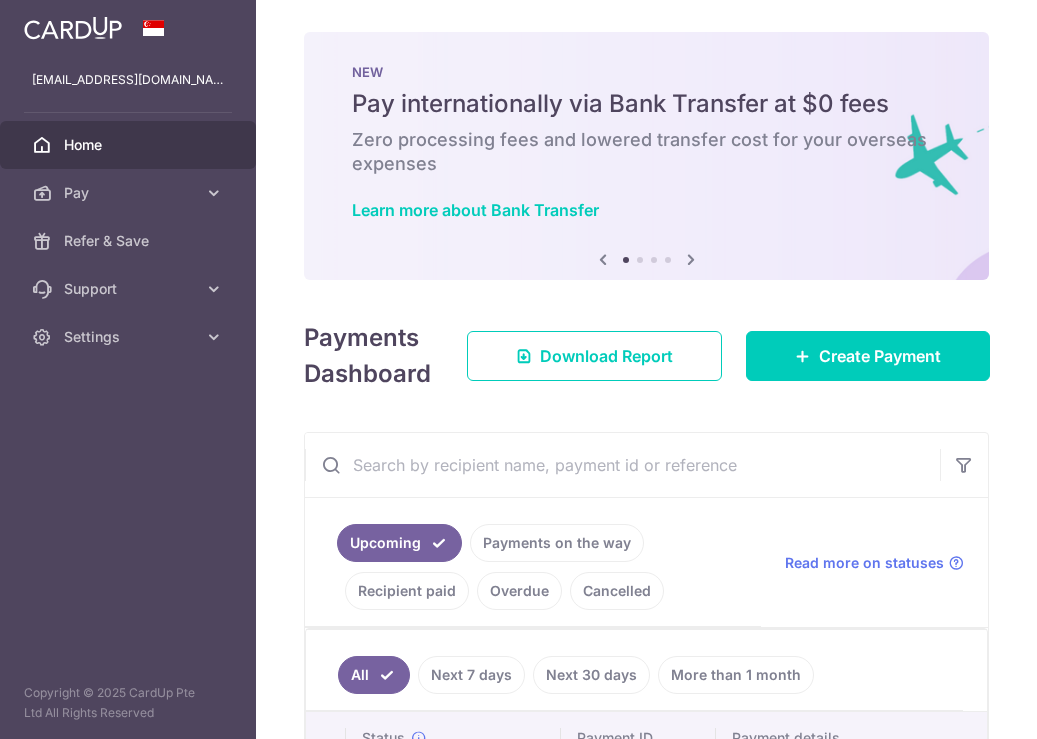 scroll, scrollTop: 0, scrollLeft: 0, axis: both 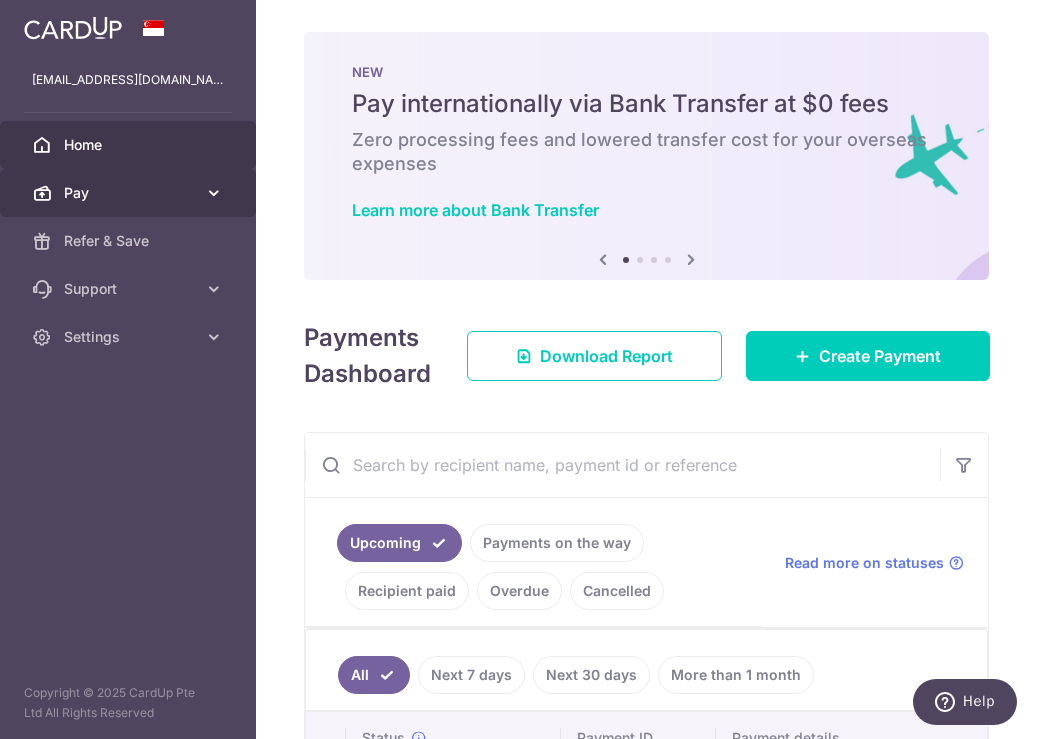 click at bounding box center (214, 193) 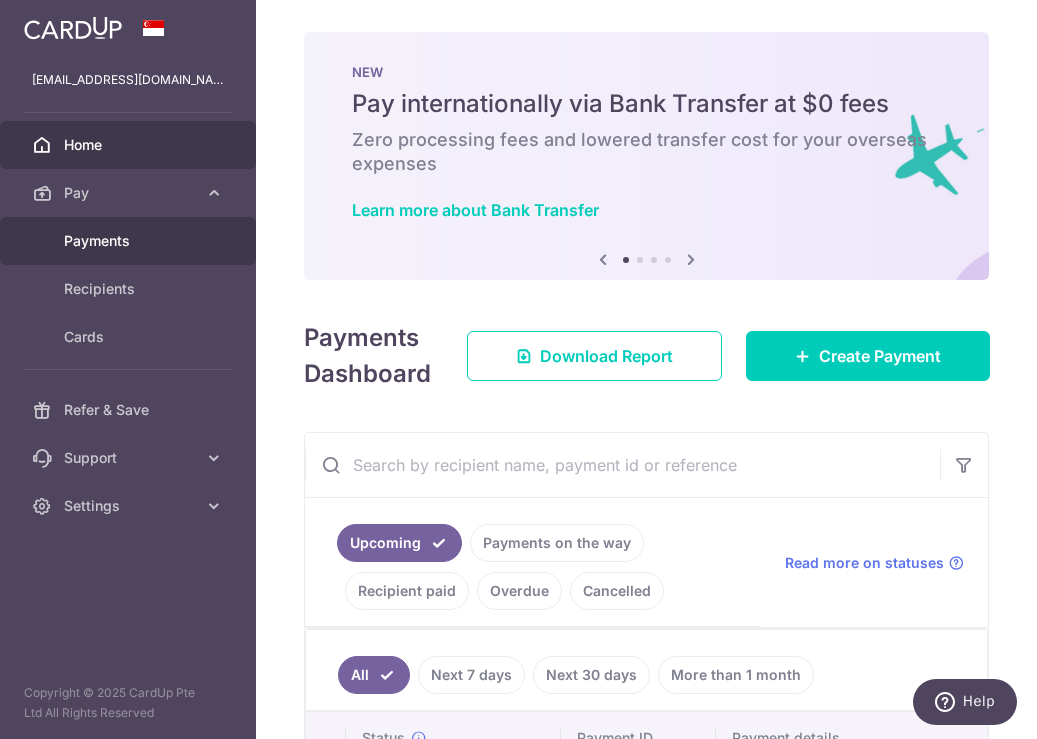 click on "Payments" at bounding box center [130, 241] 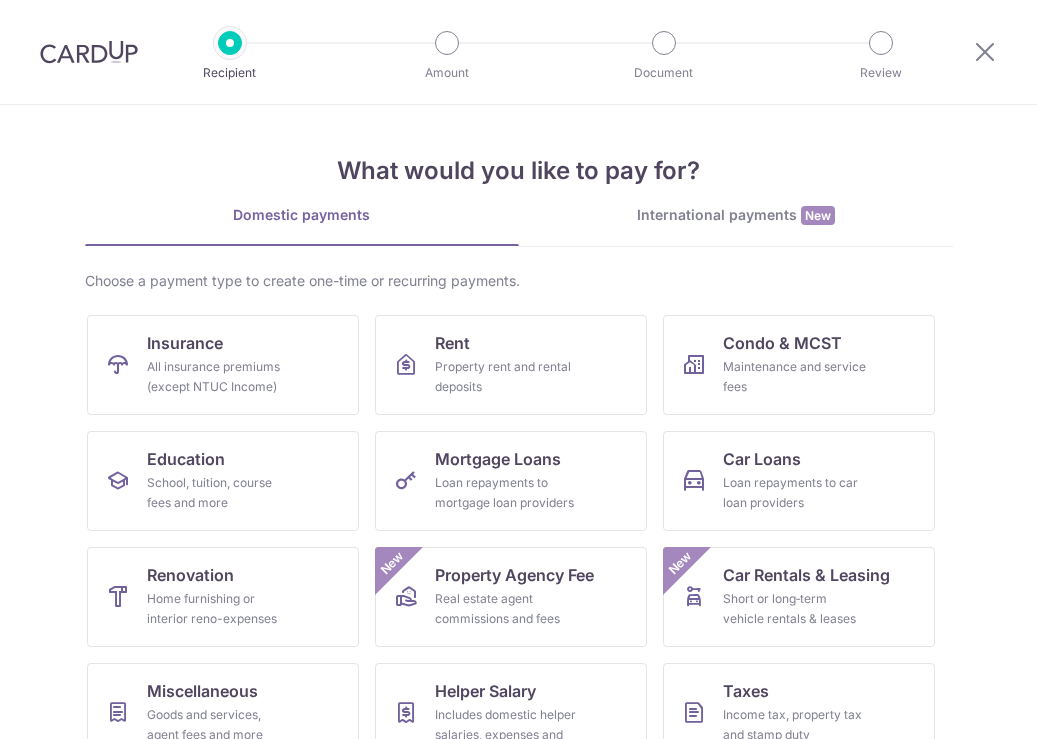 scroll, scrollTop: 0, scrollLeft: 0, axis: both 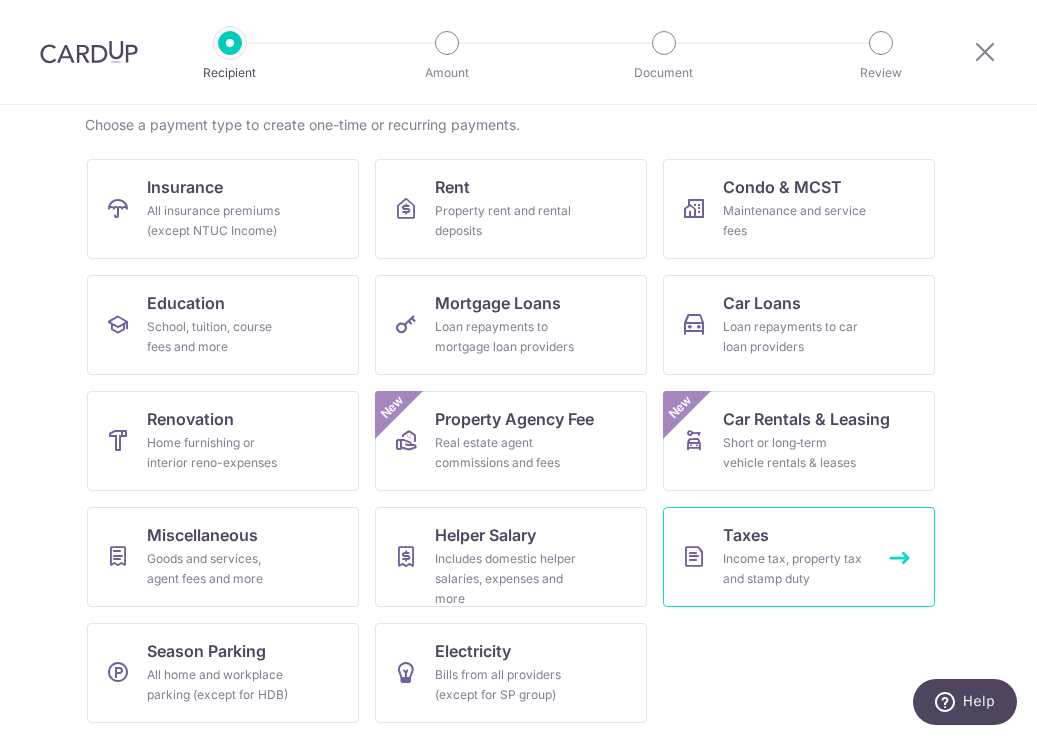 click on "Income tax, property tax and stamp duty" at bounding box center [795, 569] 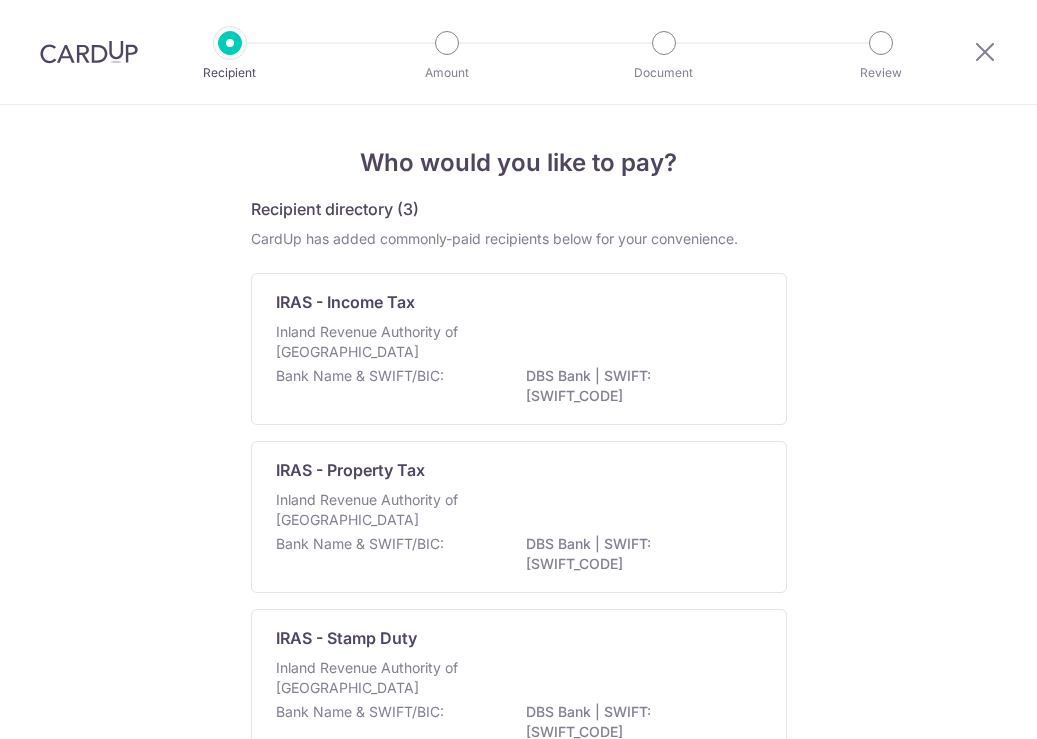 scroll, scrollTop: 0, scrollLeft: 0, axis: both 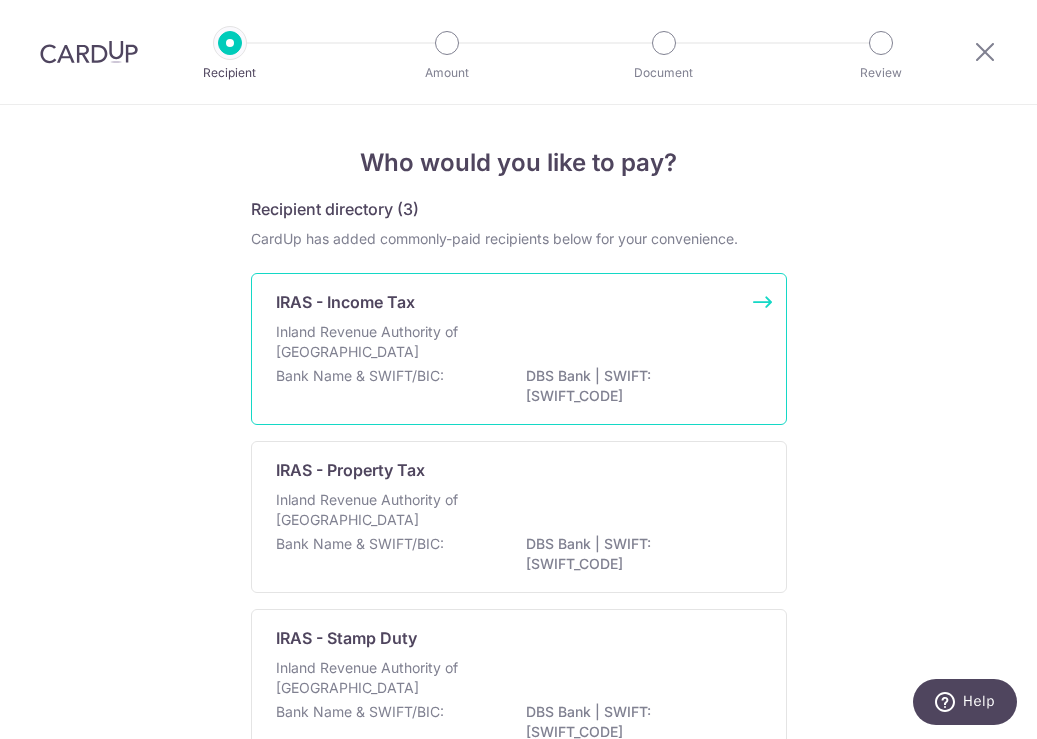 click on "Bank Name & SWIFT/BIC:" at bounding box center [360, 376] 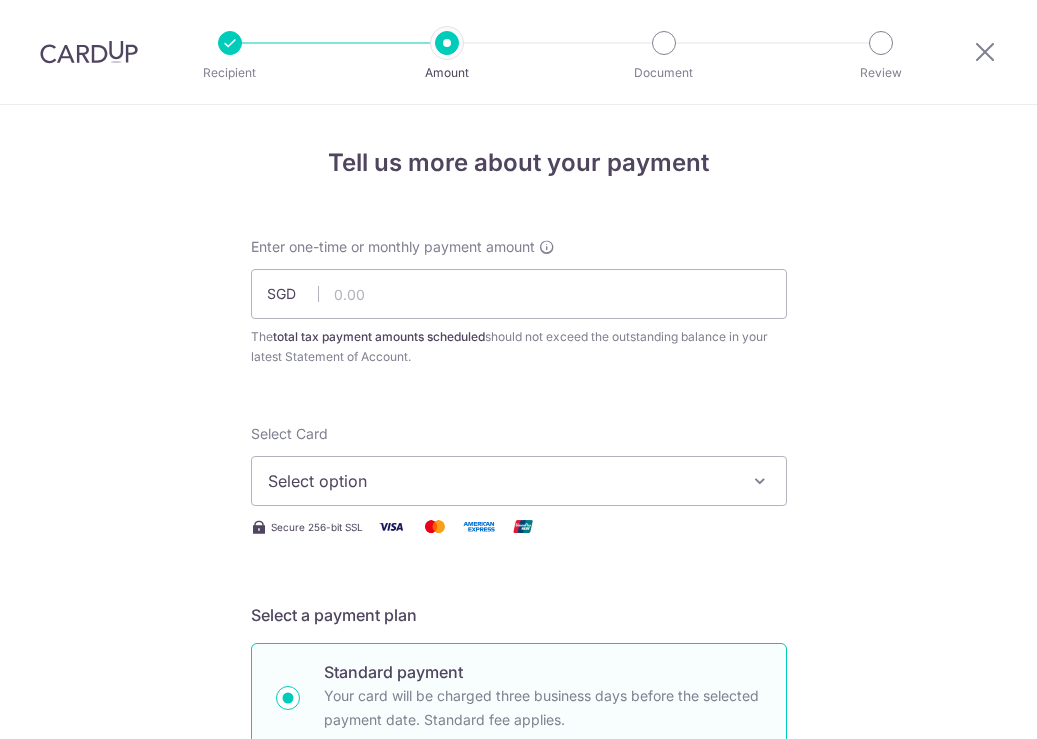 scroll, scrollTop: 0, scrollLeft: 0, axis: both 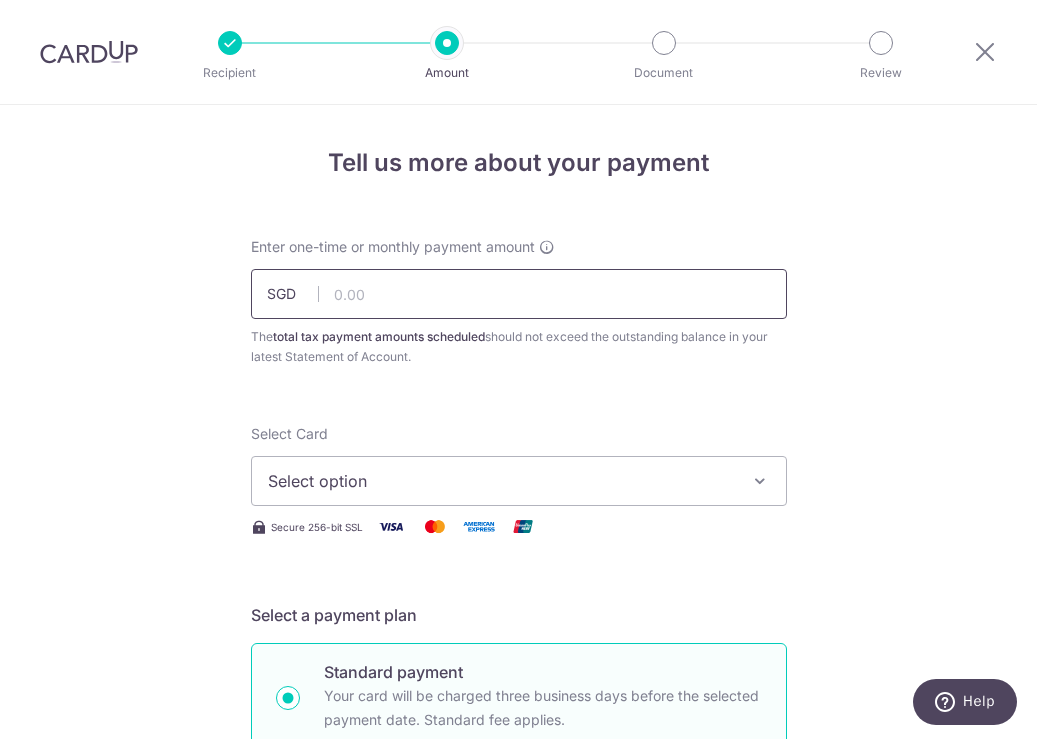click at bounding box center [519, 294] 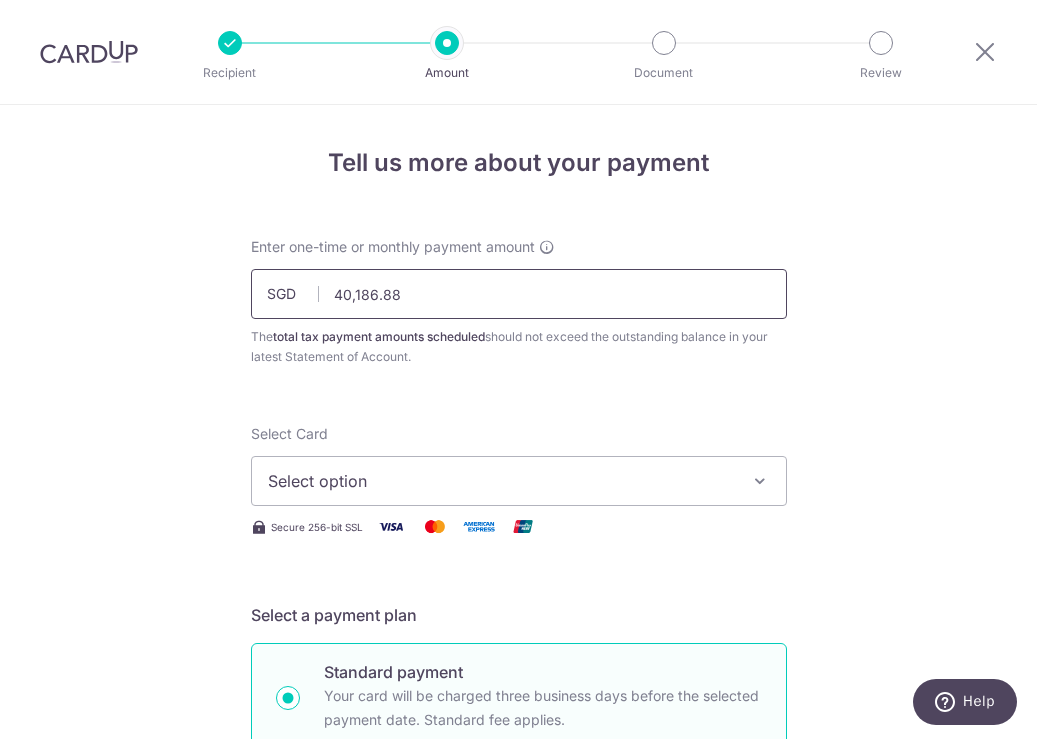click on "40,186.88" at bounding box center [519, 294] 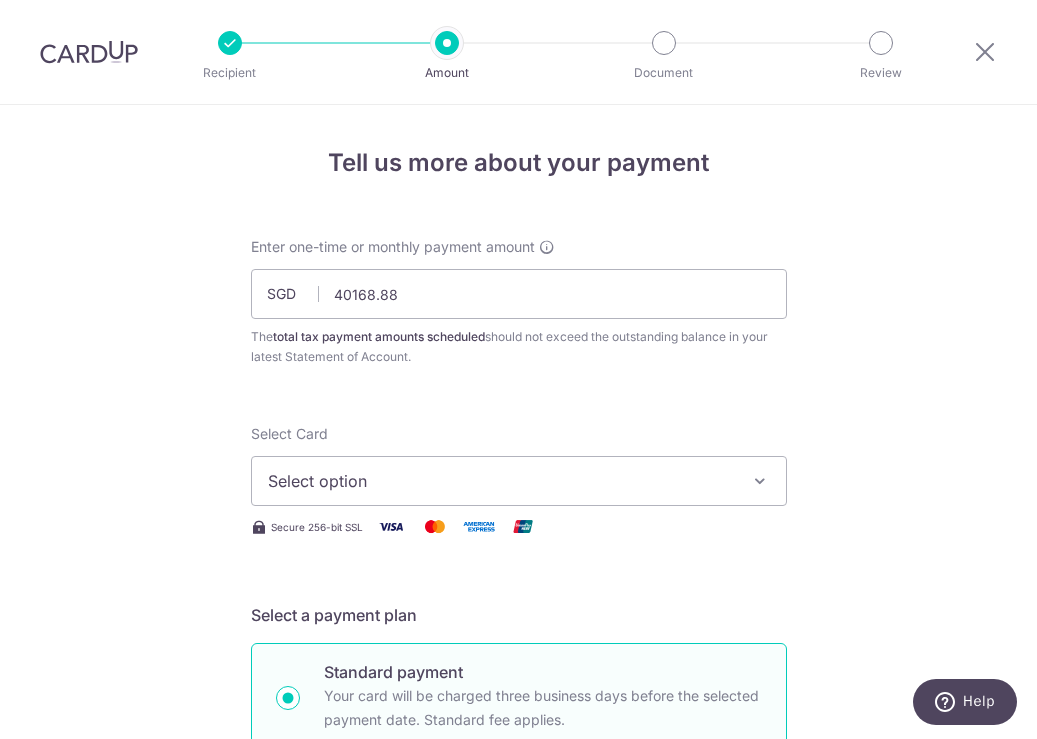 type on "40,168.88" 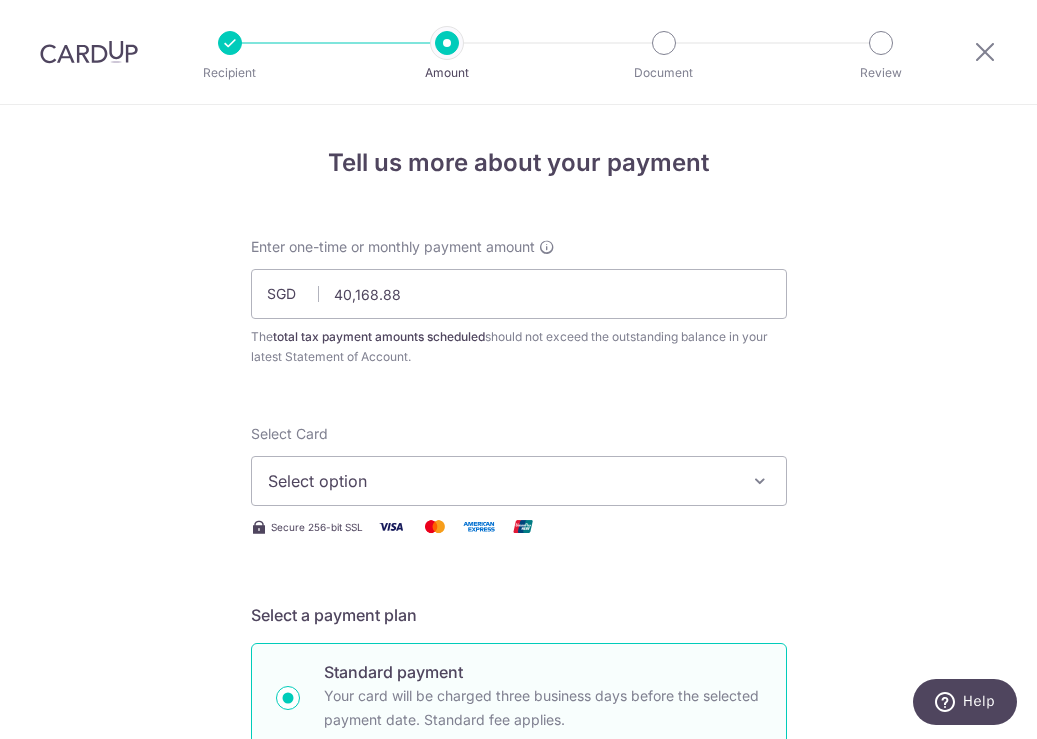 click on "Enter one-time or monthly payment amount
SGD
40,168.88
40168.88
The  total tax payment amounts scheduled  should not exceed the outstanding balance in your latest Statement of Account.
Select Card
Select option
Add credit card
Your Cards
**** 7707
**** 7356
**** 2007
Secure 256-bit SSL
Text" at bounding box center (519, 1052) 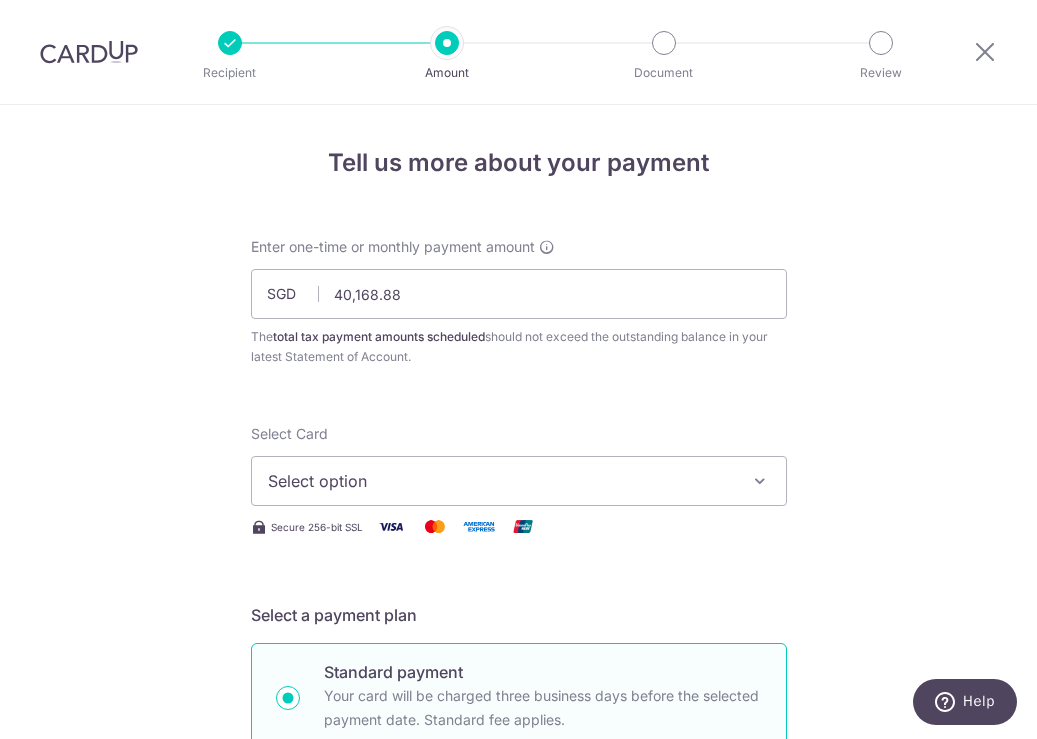 click on "Select option" at bounding box center [501, 481] 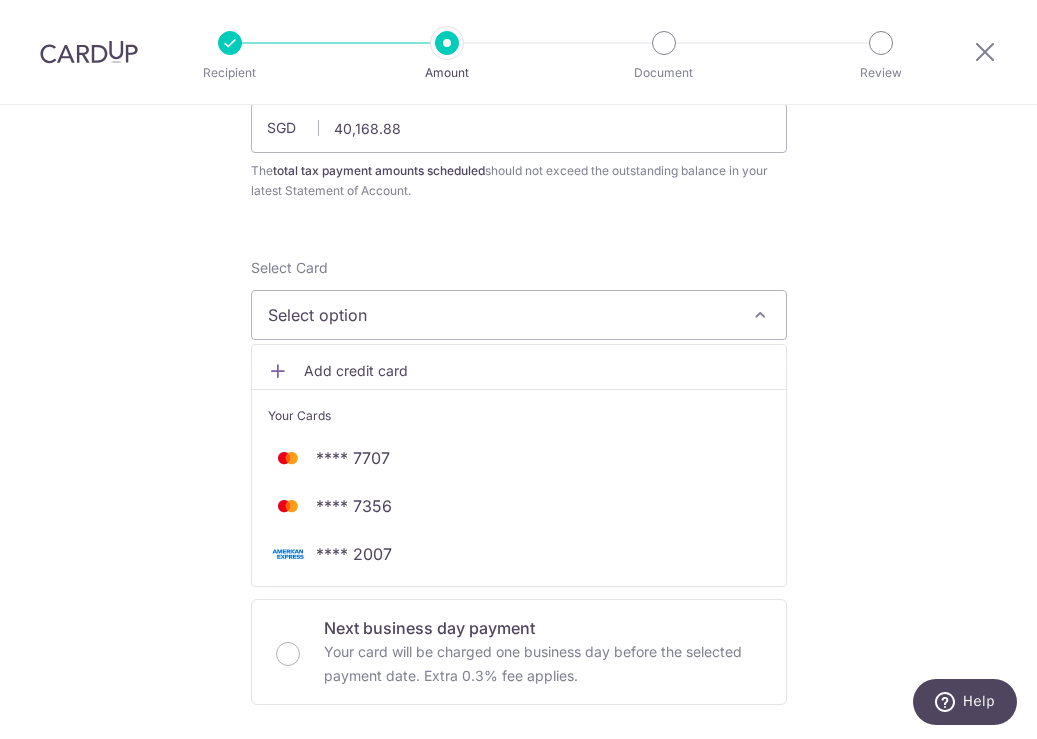 scroll, scrollTop: 172, scrollLeft: 0, axis: vertical 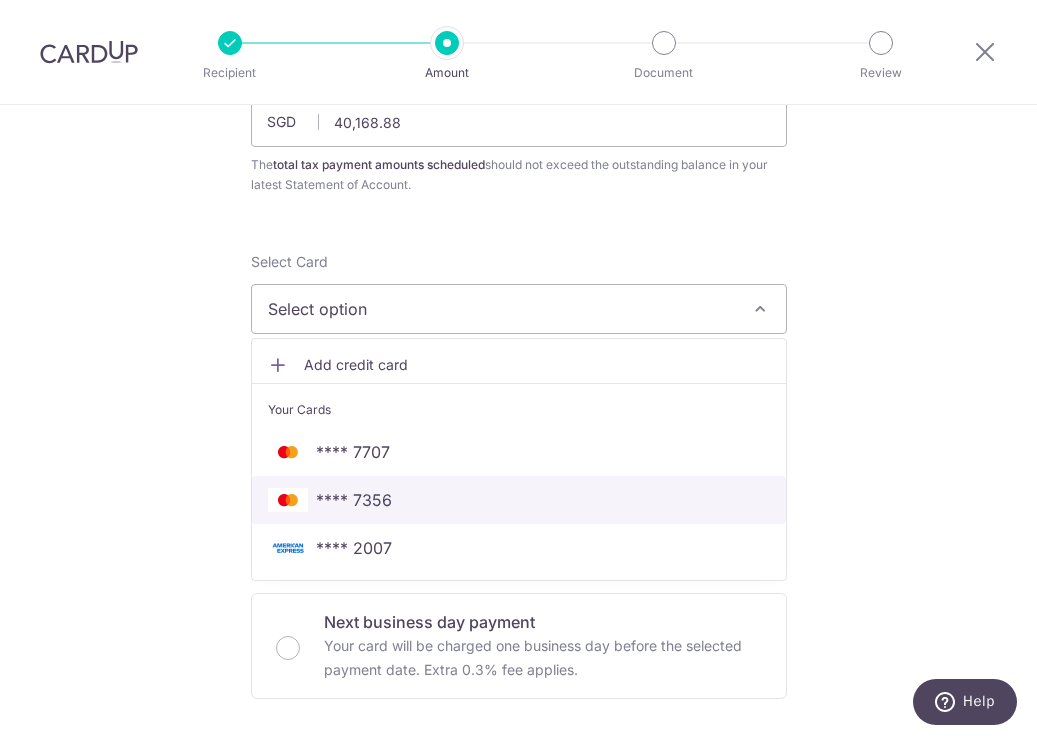 click on "**** 7356" at bounding box center (354, 500) 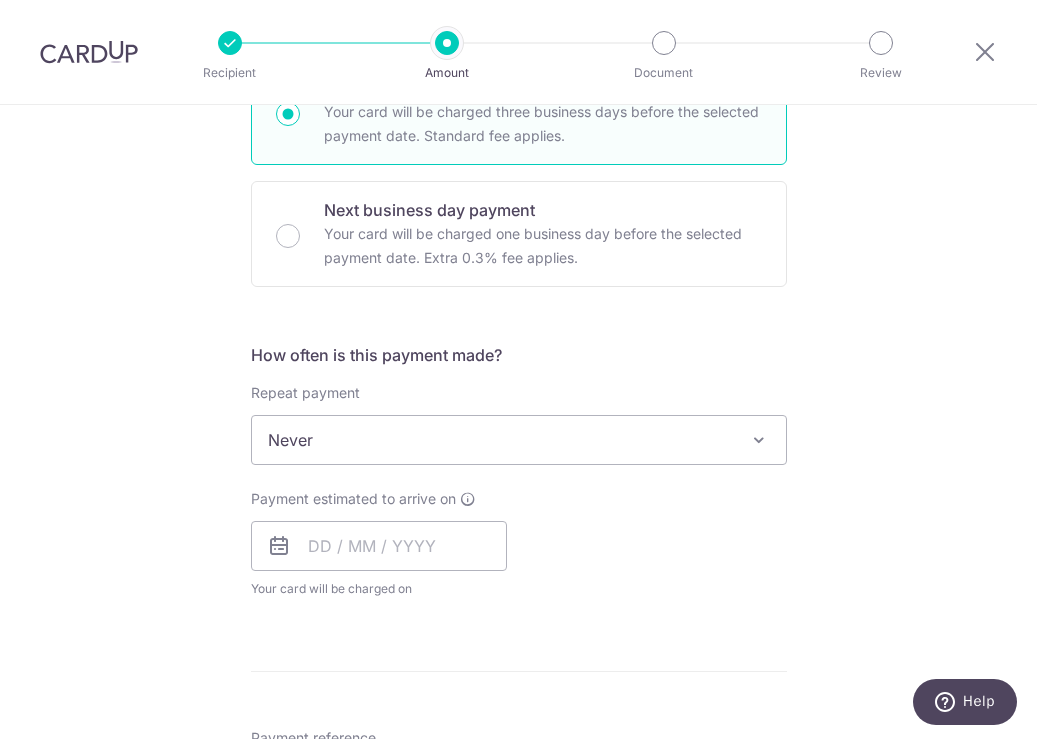 scroll, scrollTop: 587, scrollLeft: 0, axis: vertical 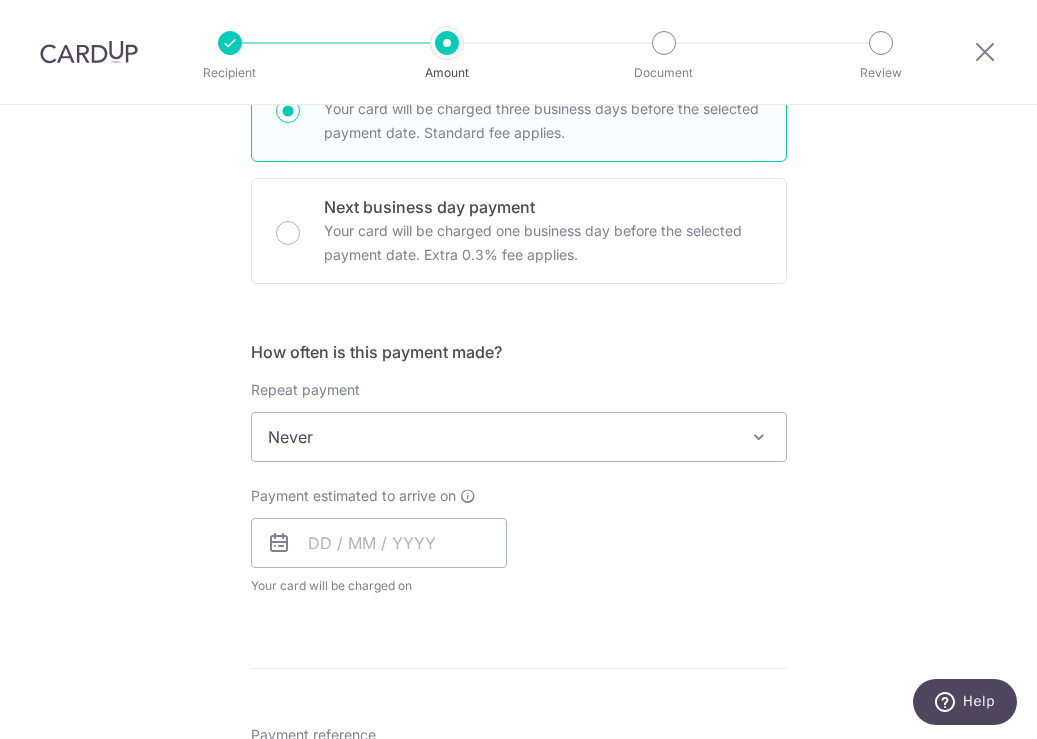 click on "Never" at bounding box center (519, 437) 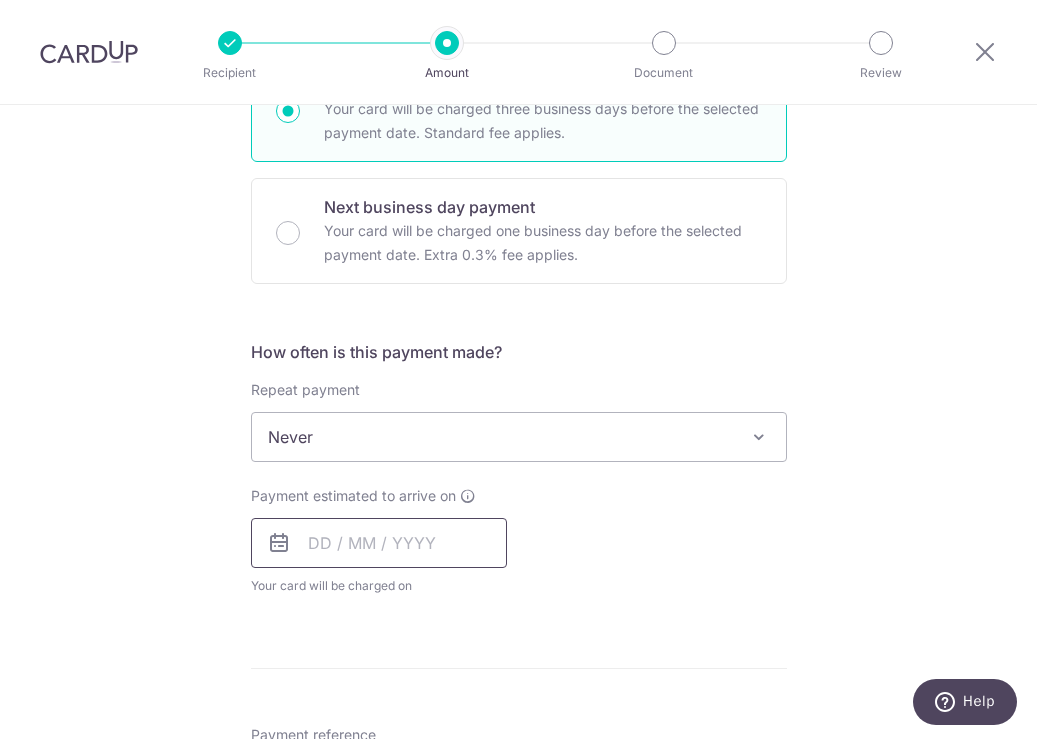 click at bounding box center (379, 543) 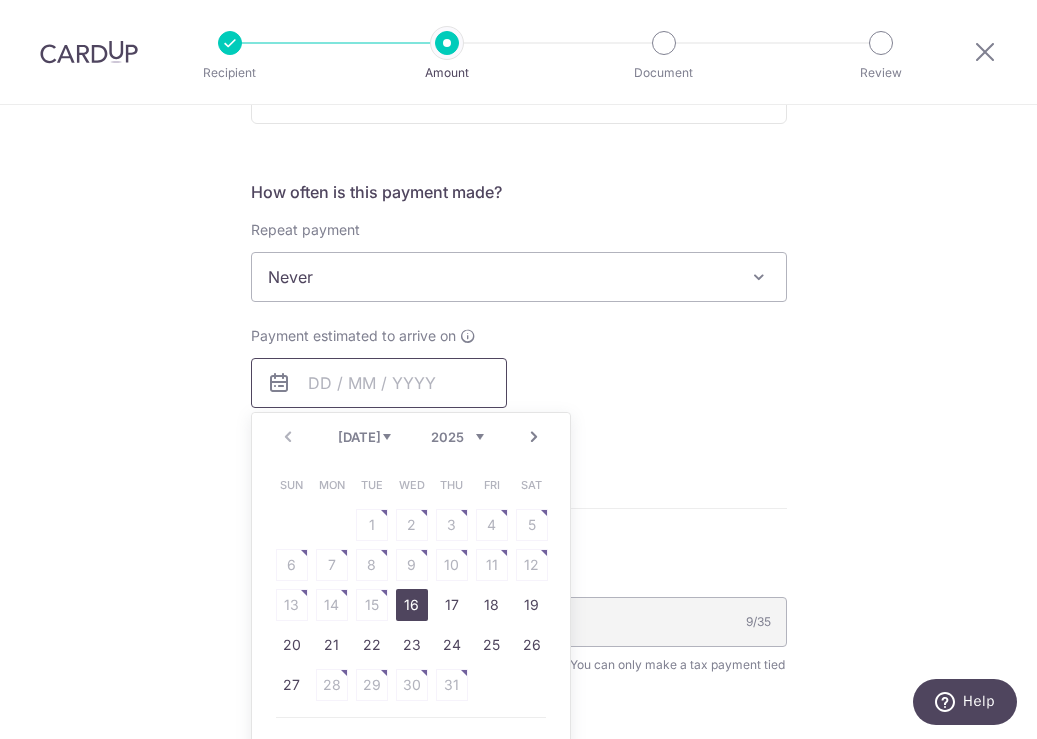 scroll, scrollTop: 748, scrollLeft: 0, axis: vertical 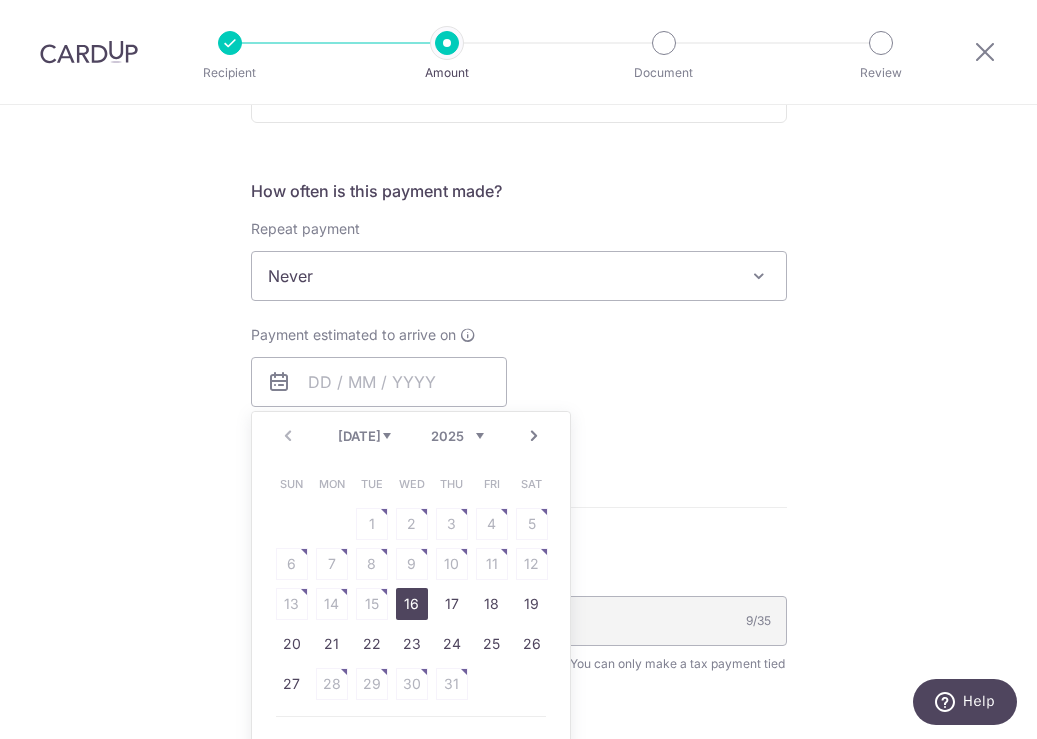 click on "16" at bounding box center (412, 604) 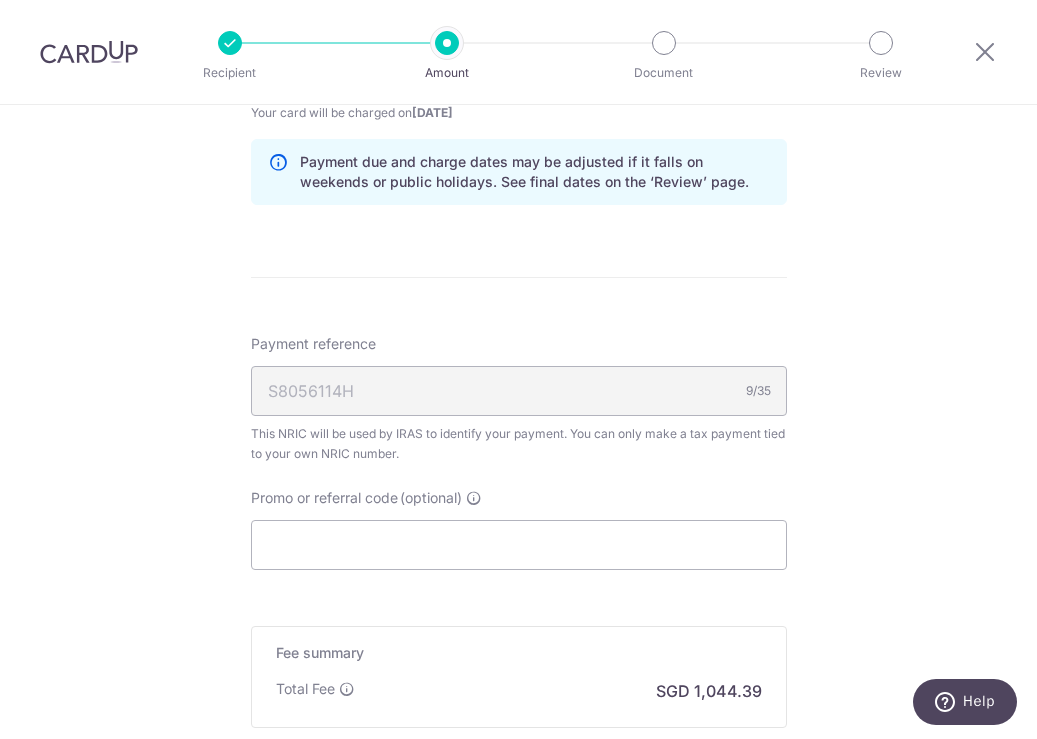 scroll, scrollTop: 1062, scrollLeft: 0, axis: vertical 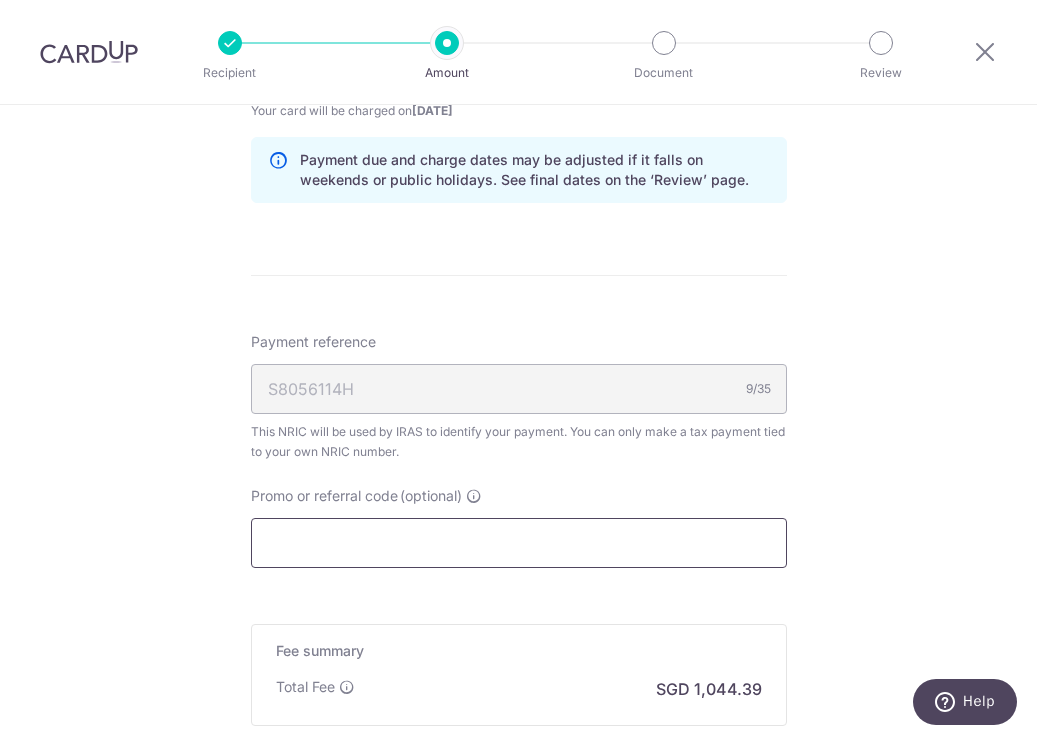 drag, startPoint x: 480, startPoint y: 550, endPoint x: 406, endPoint y: 540, distance: 74.672615 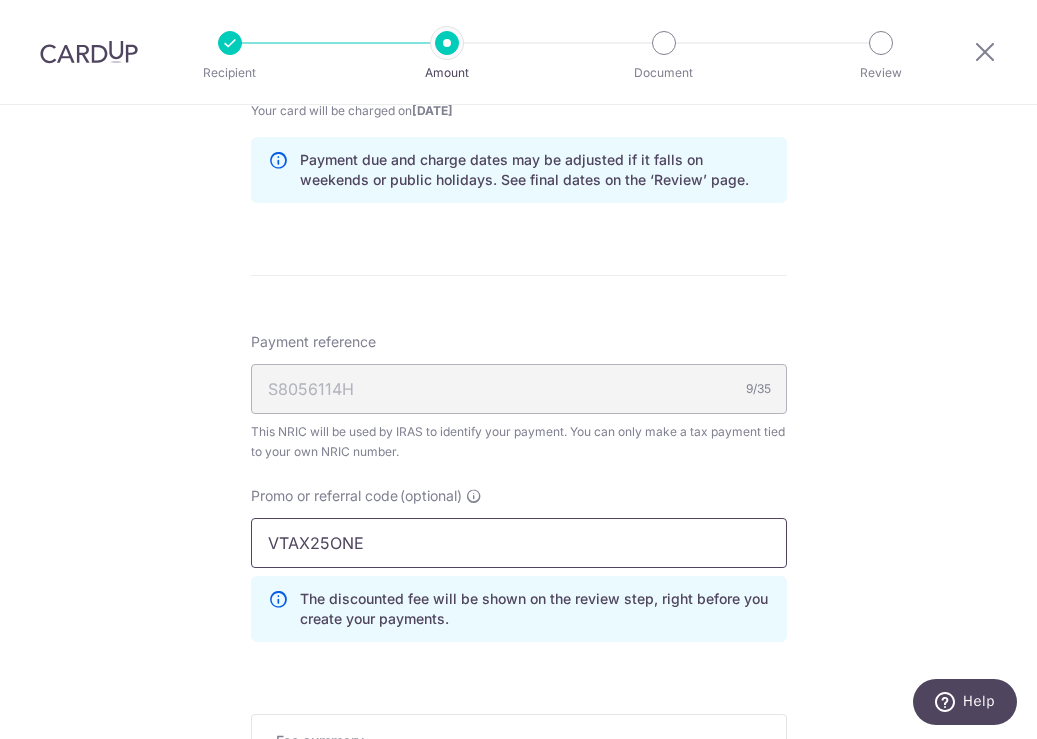 type on "VTAX25ONE" 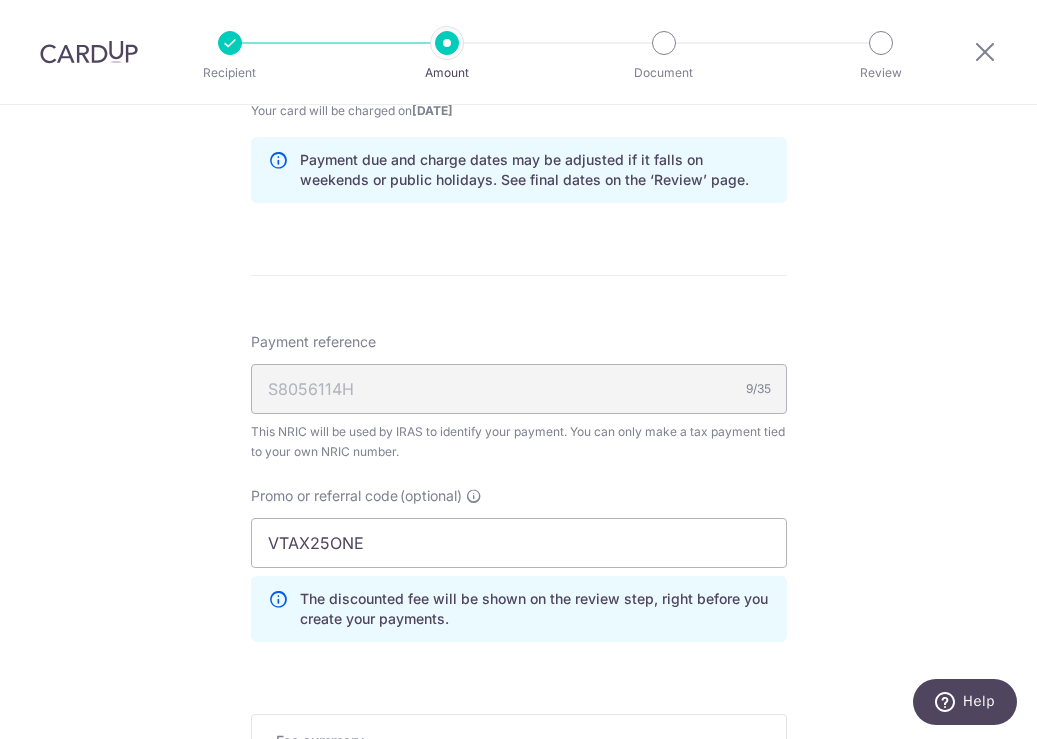 click on "Tell us more about your payment
Enter one-time or monthly payment amount
SGD
40,168.88
40168.88
The  total tax payment amounts scheduled  should not exceed the outstanding balance in your latest Statement of Account.
Select Card
**** 7356
Add credit card
Your Cards
**** 7707
**** 7356
**** 2007
Secure 256-bit SSL" at bounding box center [518, 57] 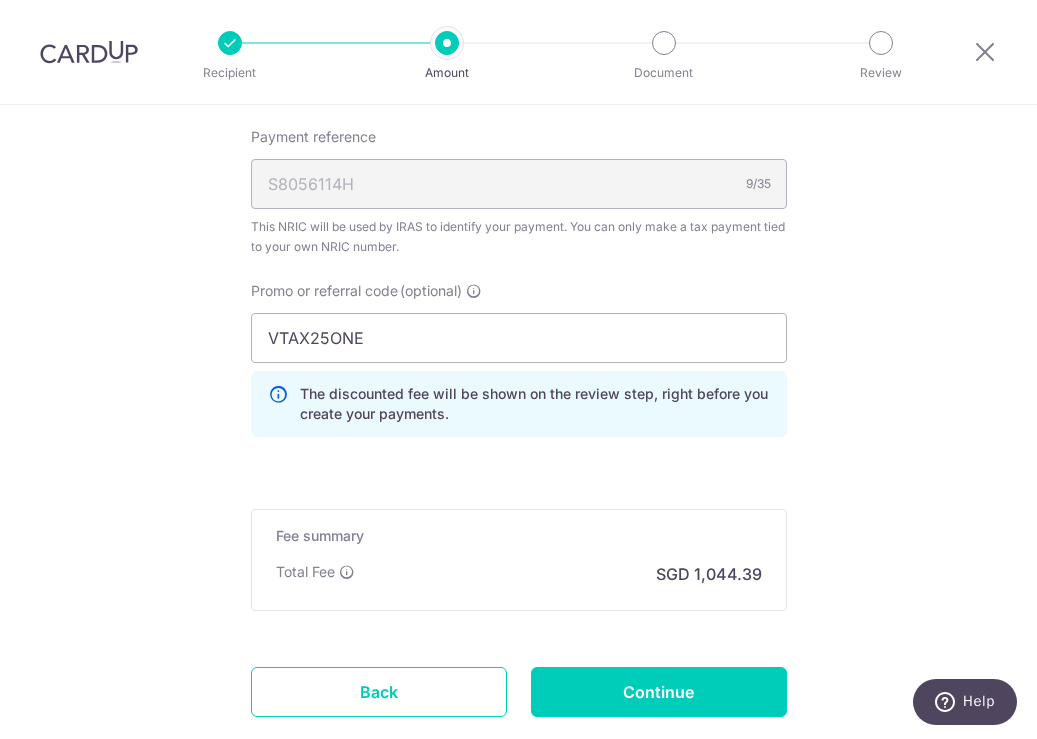 scroll, scrollTop: 1395, scrollLeft: 0, axis: vertical 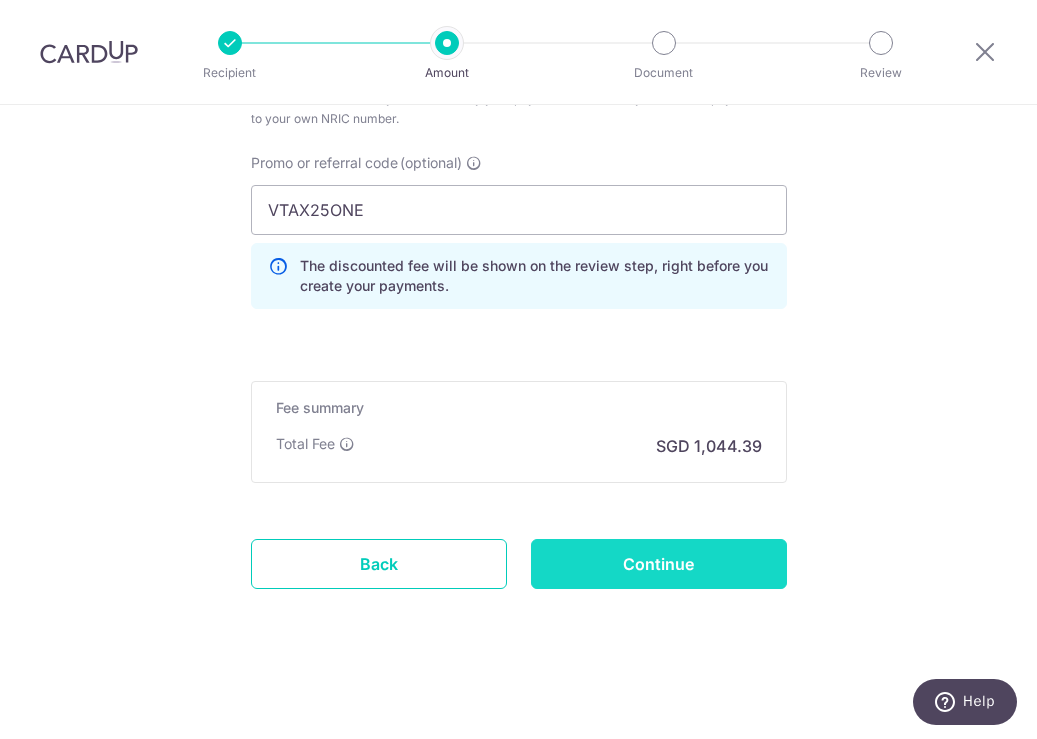 click on "Continue" at bounding box center [659, 564] 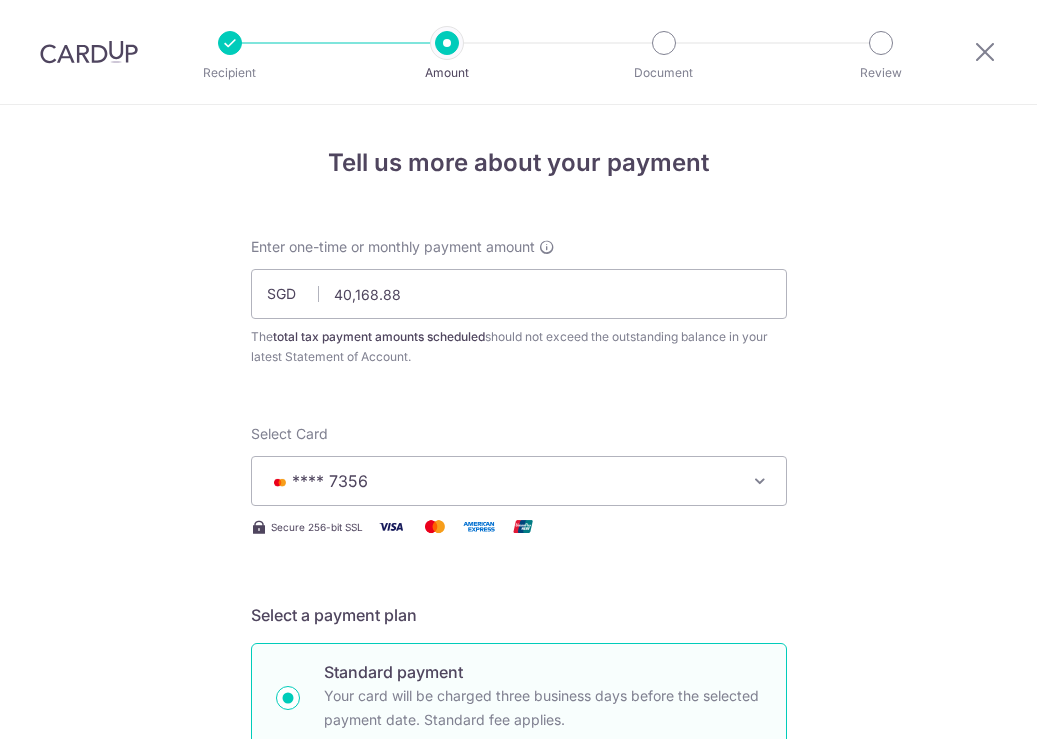 scroll, scrollTop: 0, scrollLeft: 0, axis: both 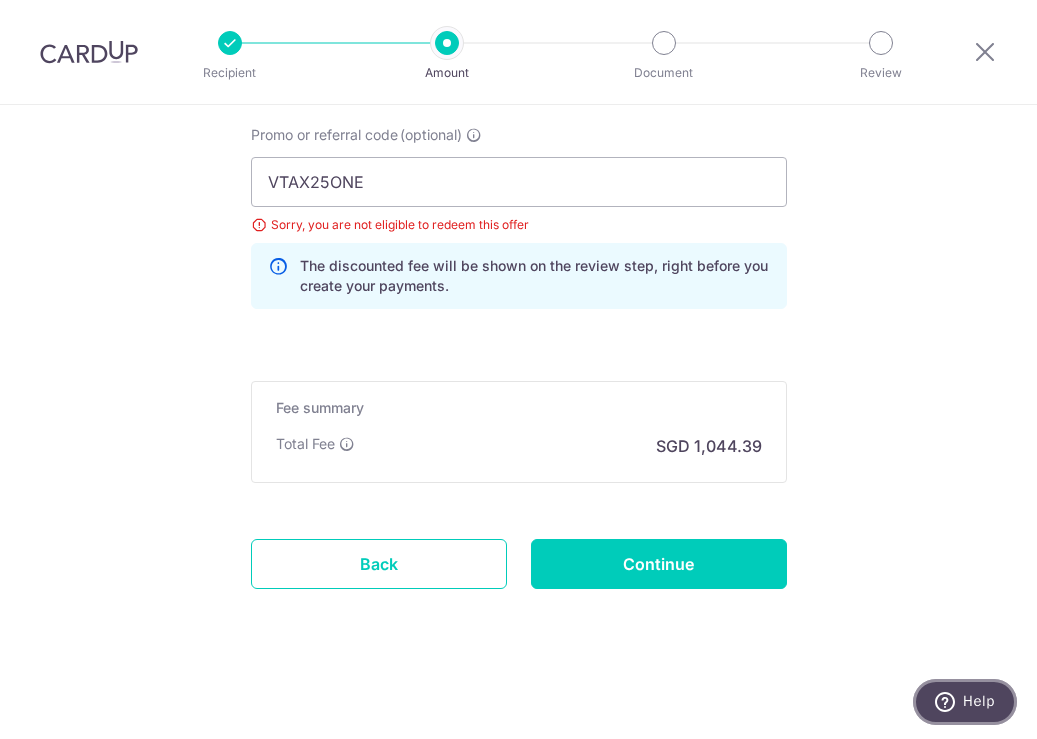 click on "Help" at bounding box center [965, 702] 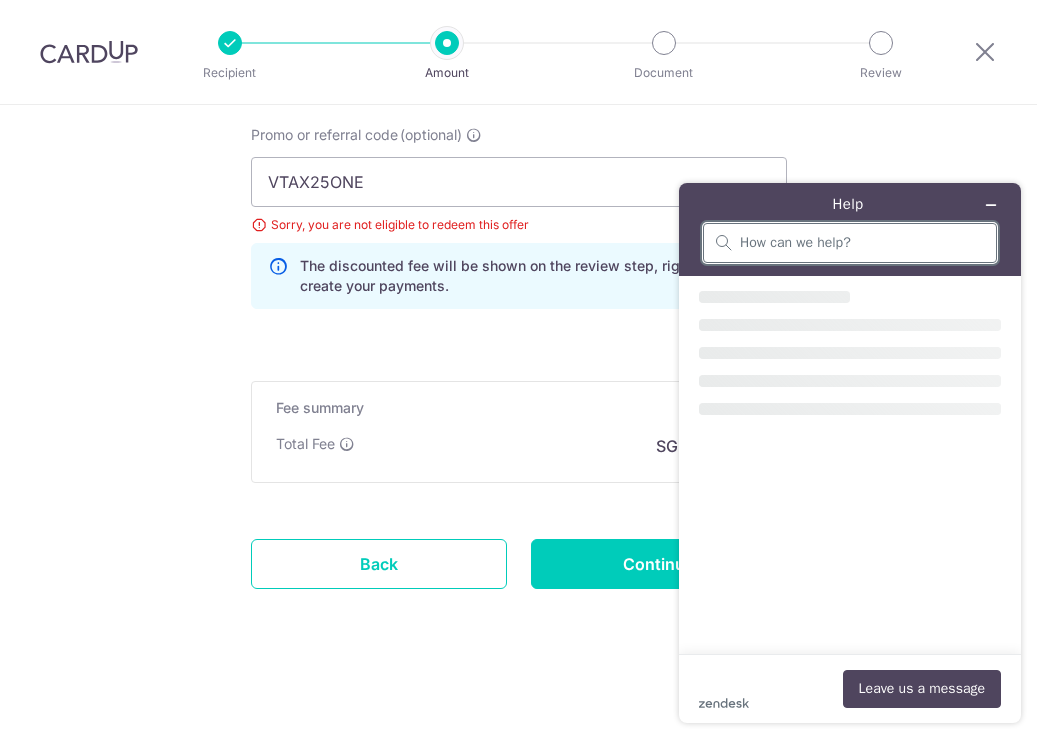 scroll, scrollTop: 0, scrollLeft: 0, axis: both 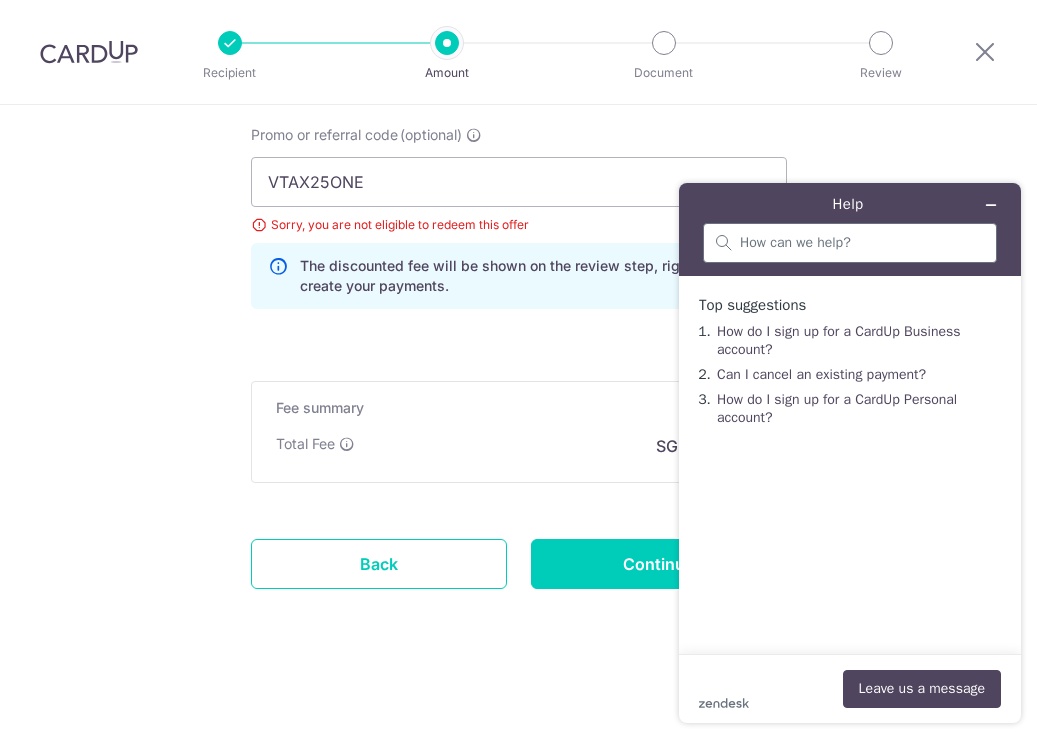 click at bounding box center [850, 243] 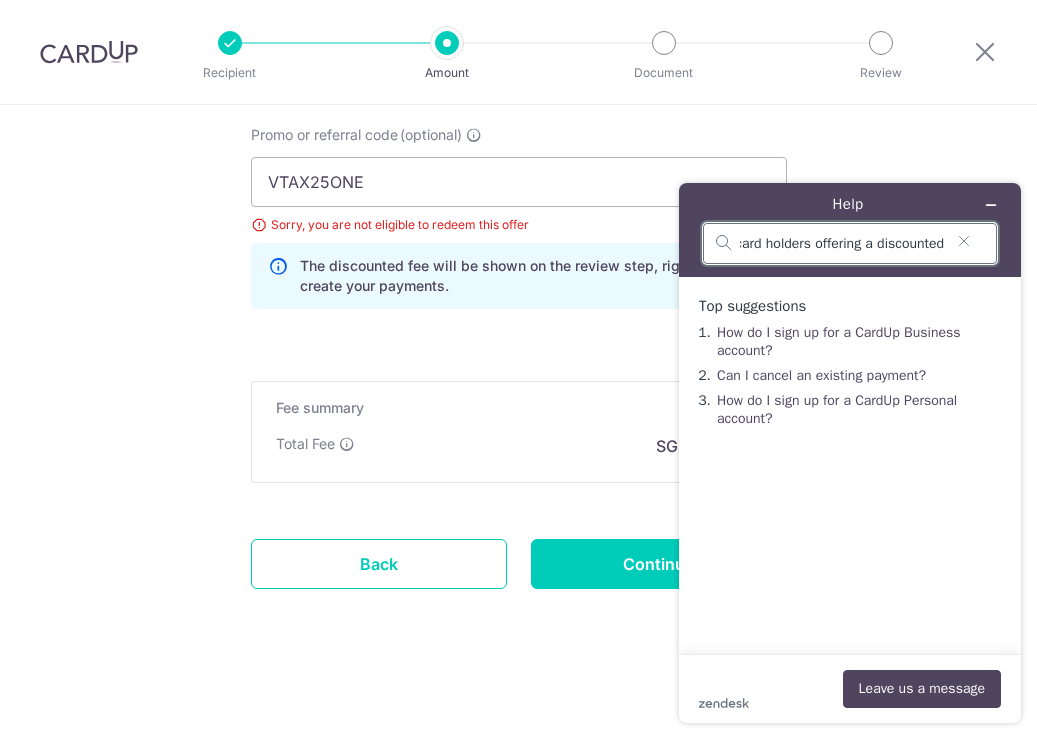 scroll, scrollTop: 0, scrollLeft: 1082, axis: horizontal 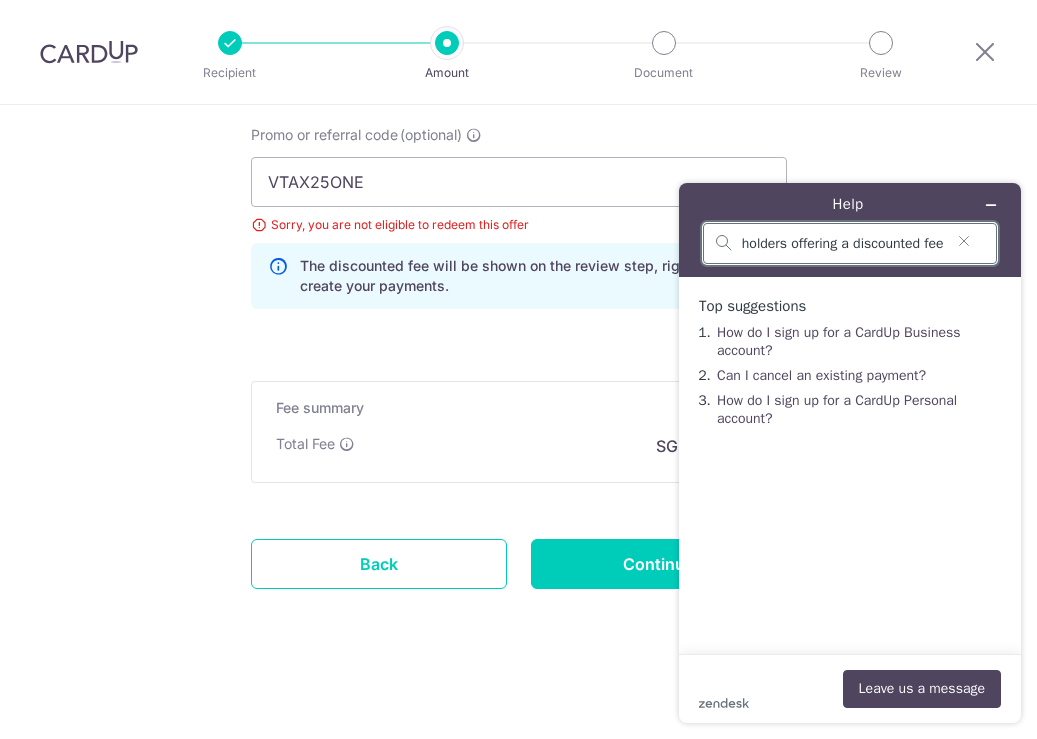 type on "Hi, i have a loyal CardUP user since its inception. Imagine my dismay then, when setting up my income tax payment to discover that there are absolutely NO codes for Mastercard holders offering a discounted fee" 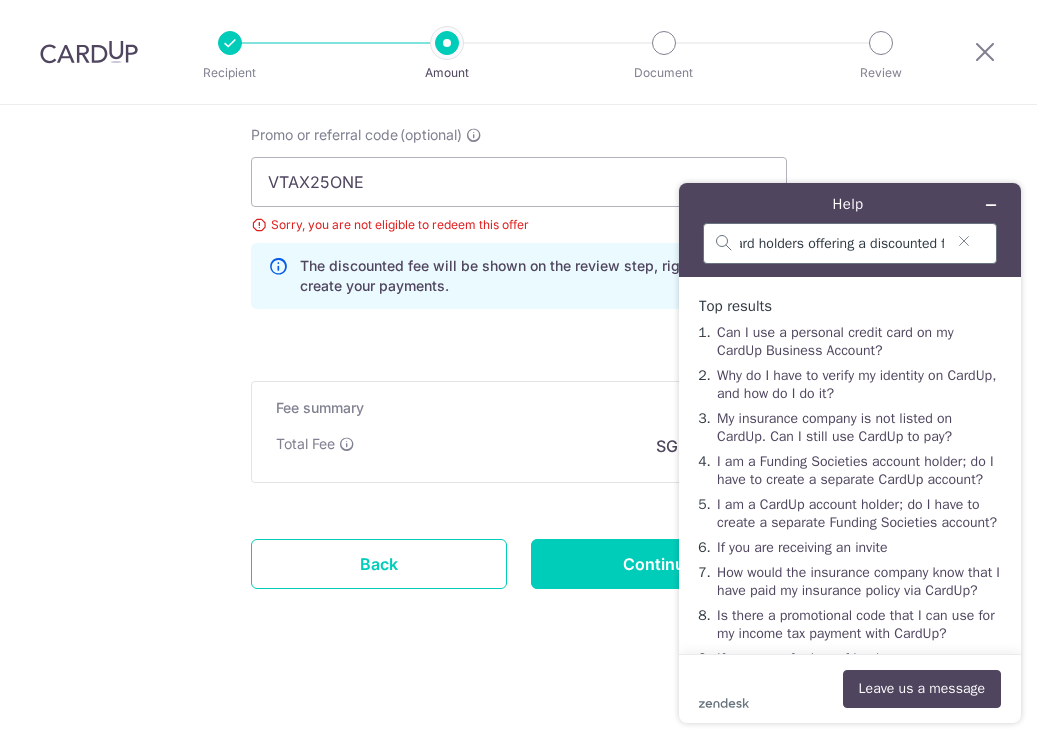 scroll, scrollTop: 0, scrollLeft: 0, axis: both 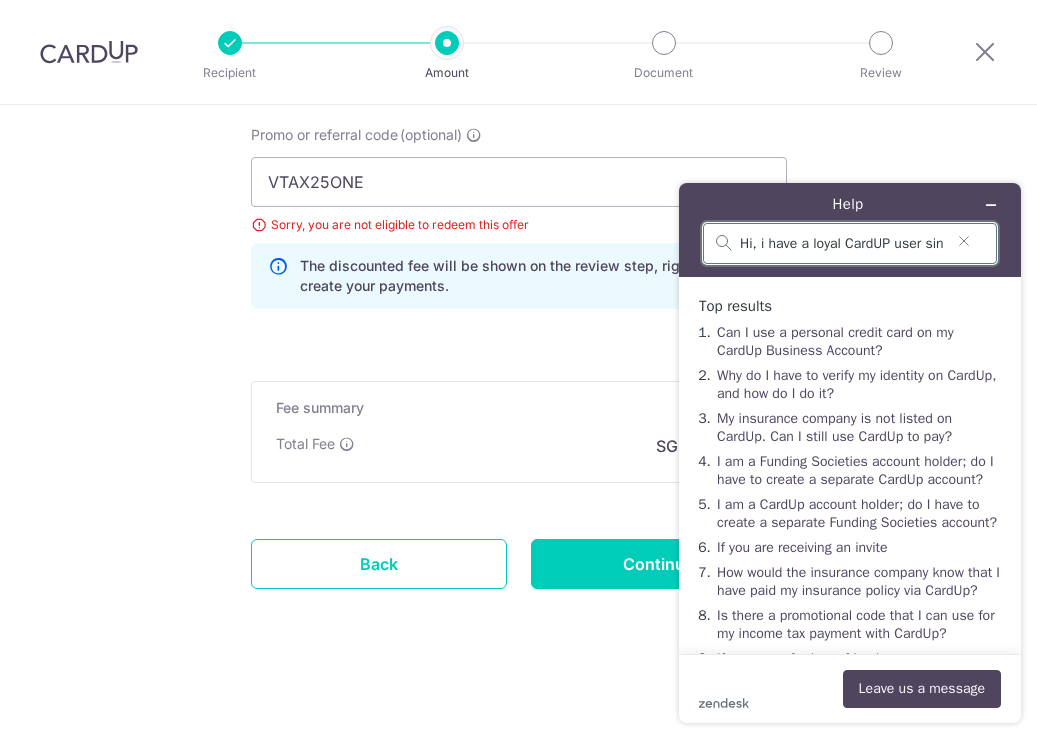 click on "Hi, i have a loyal CardUP user since its inception. Imagine my dismay then, when setting up my income tax payment to discover that there are absolutely NO codes for Mastercard holders offering a discounted fee" at bounding box center (842, 244) 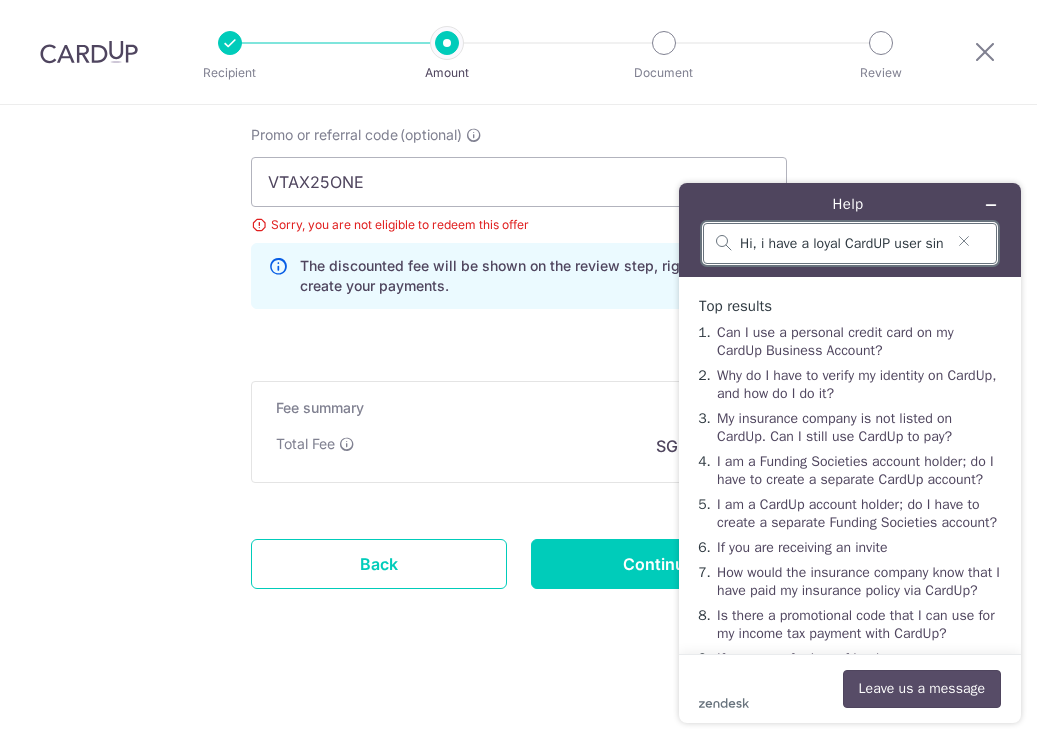 click on "Leave us a message" at bounding box center (922, 689) 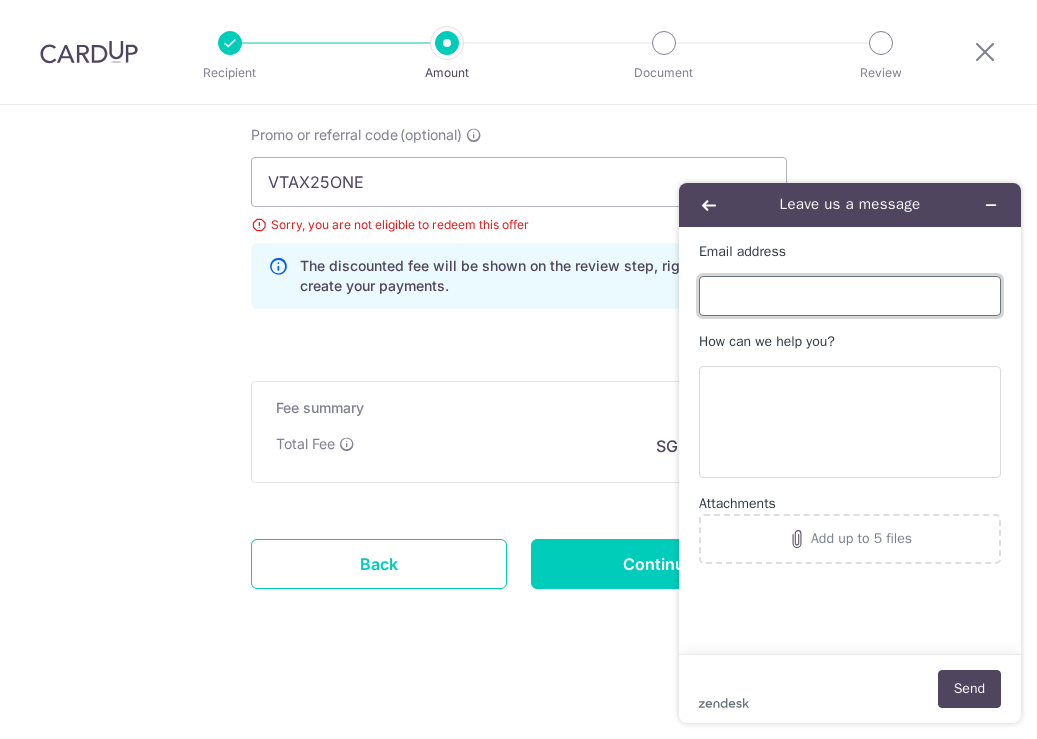 click on "Email address" at bounding box center [850, 296] 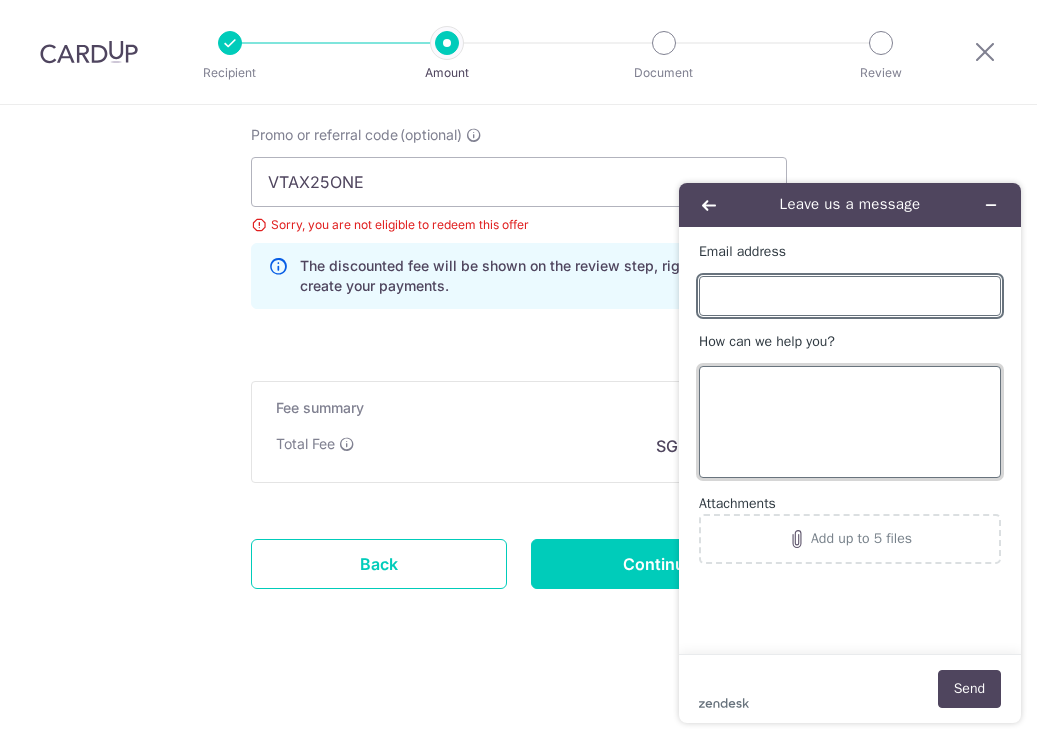 click on "How can we help you?" at bounding box center [850, 422] 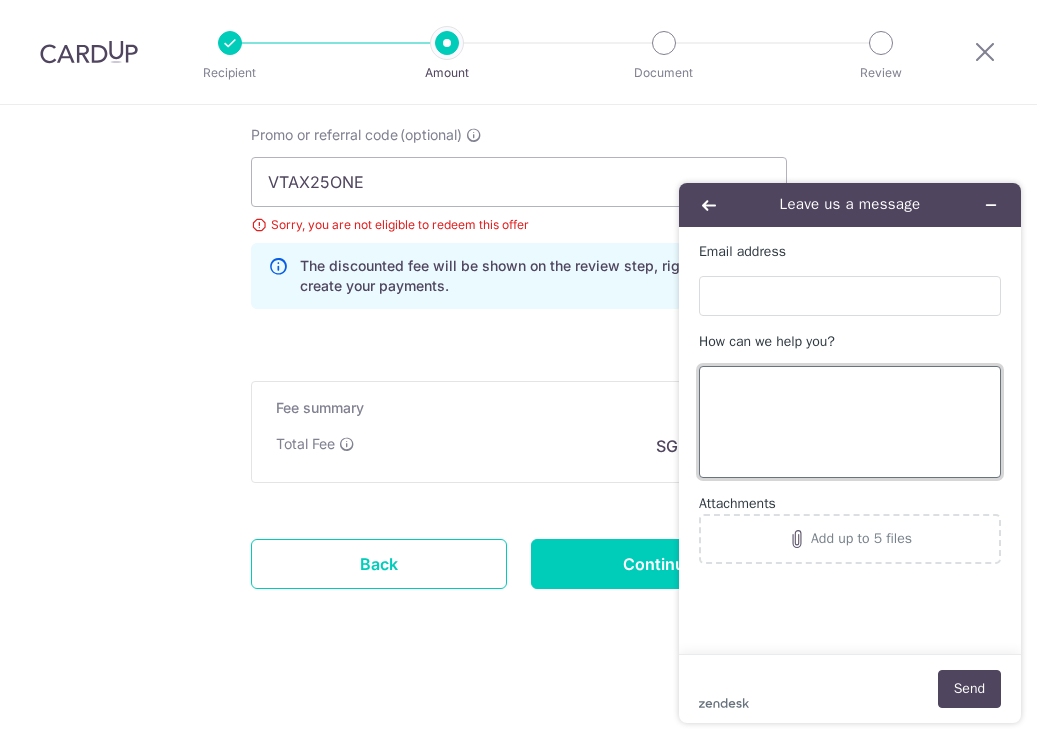 paste on "Hi, i have a loyal CardUP user since its inception. Imagine my dismay then, when setting up my income tax payment to discover that there are absolutely NO codes for Mastercard holders offering a discounted fee" 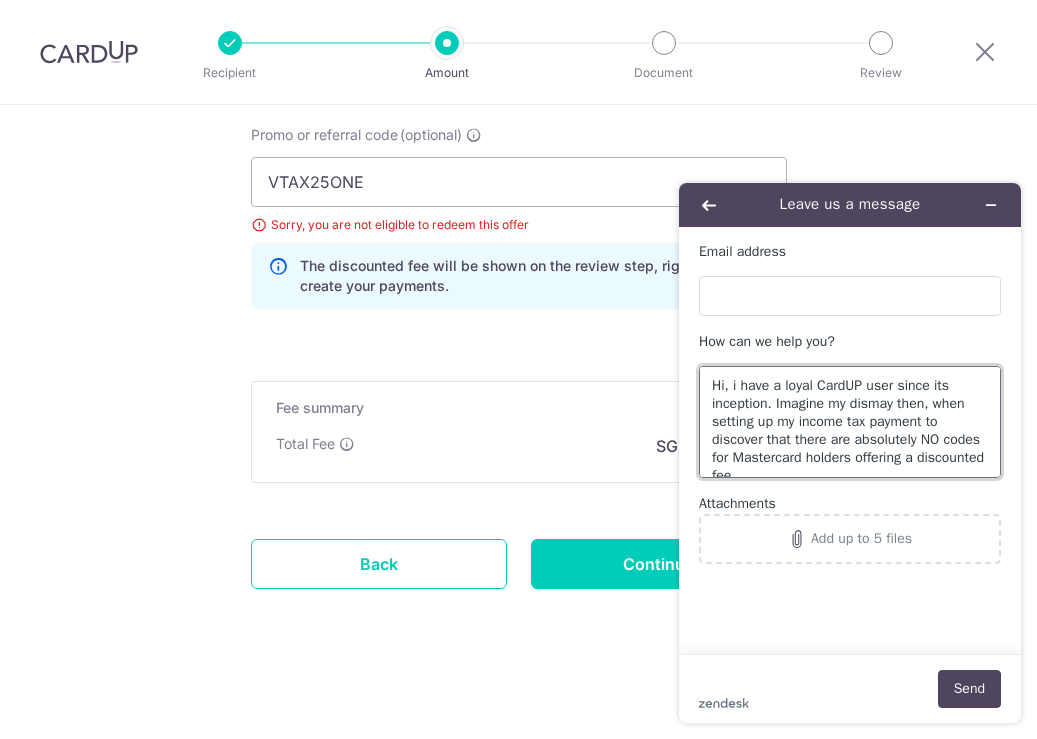 scroll, scrollTop: 8, scrollLeft: 0, axis: vertical 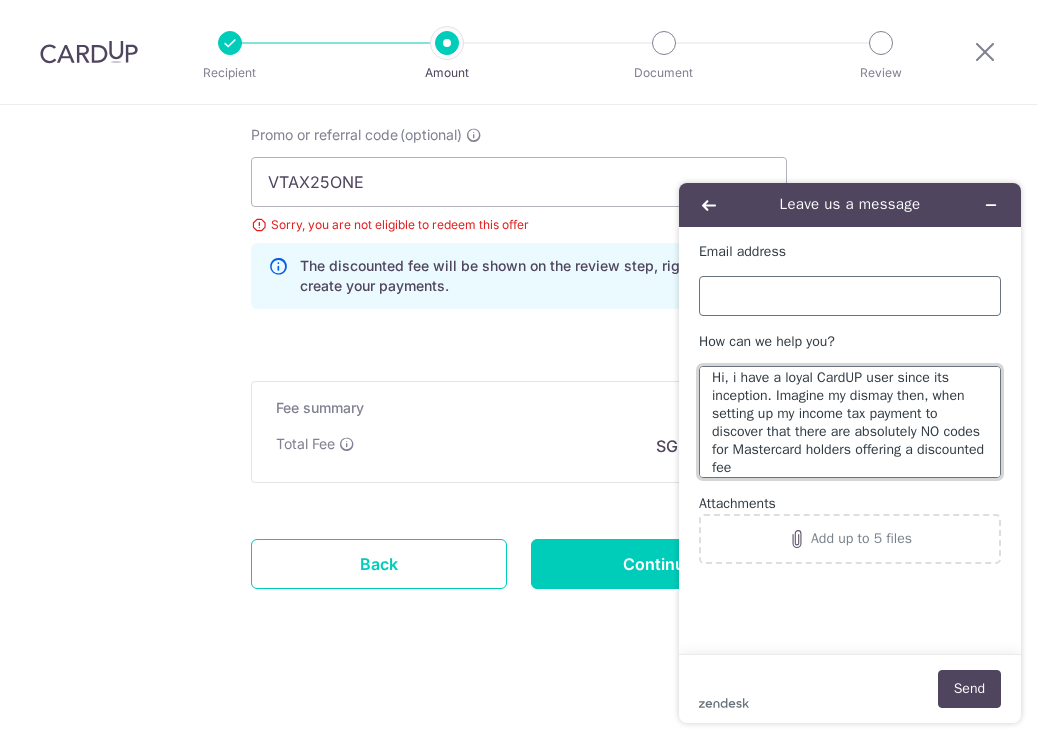 type on "Hi, i have a loyal CardUP user since its inception. Imagine my dismay then, when setting up my income tax payment to discover that there are absolutely NO codes for Mastercard holders offering a discounted fee" 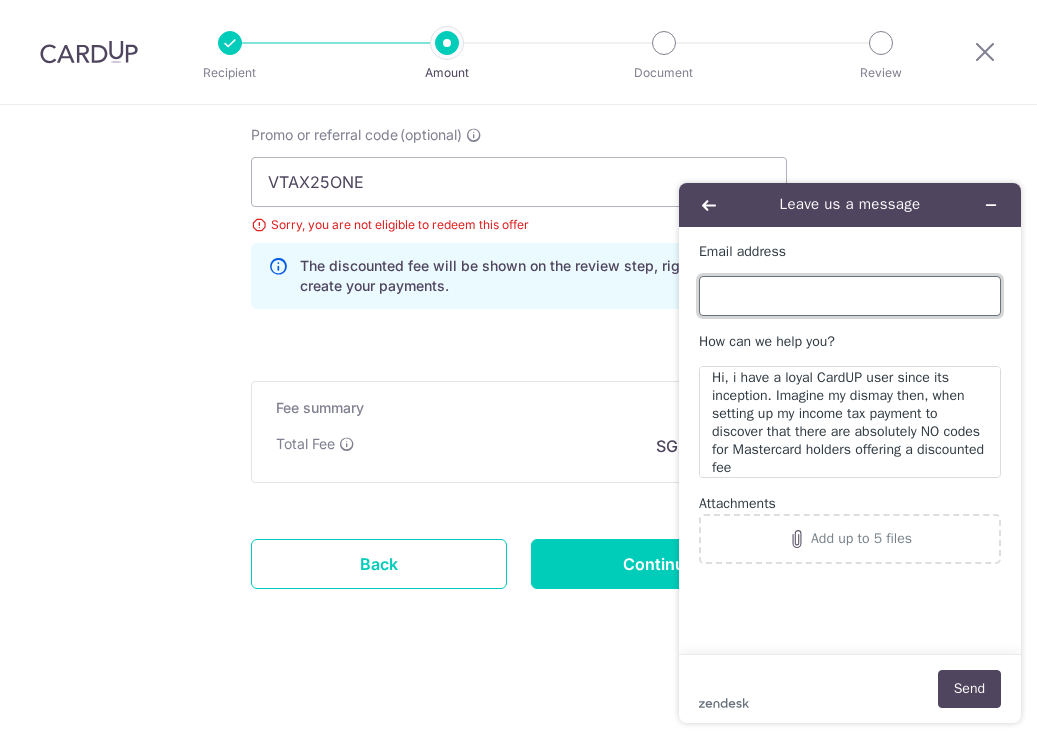 click on "Email address" at bounding box center (850, 296) 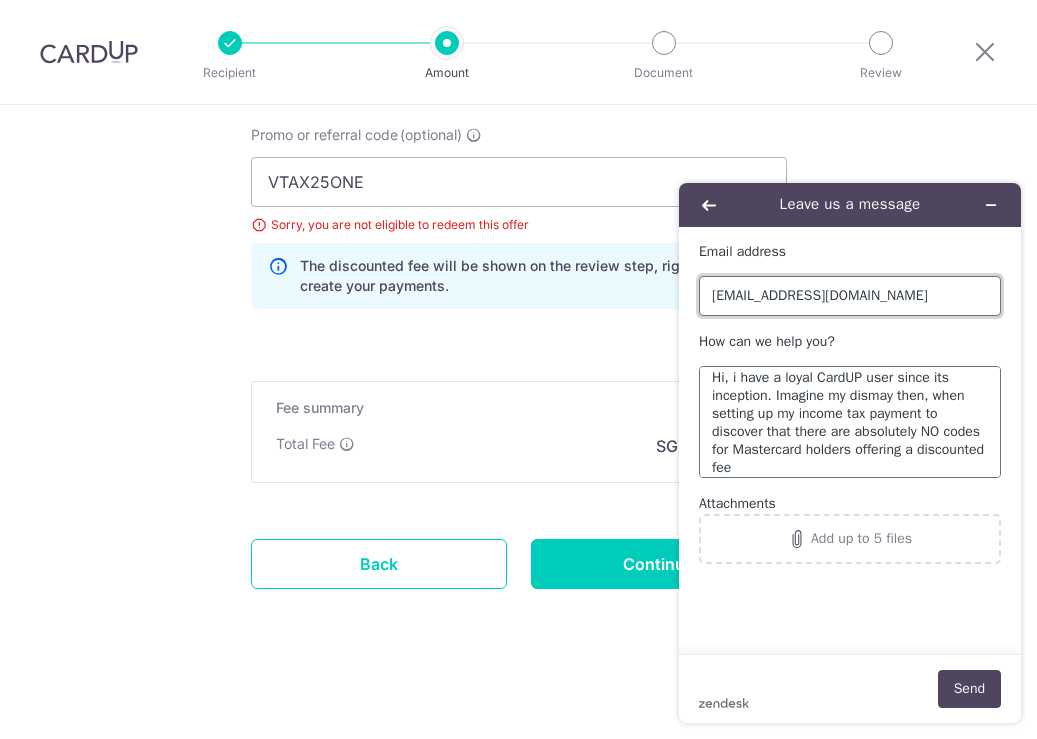 type on "[EMAIL_ADDRESS][DOMAIN_NAME]" 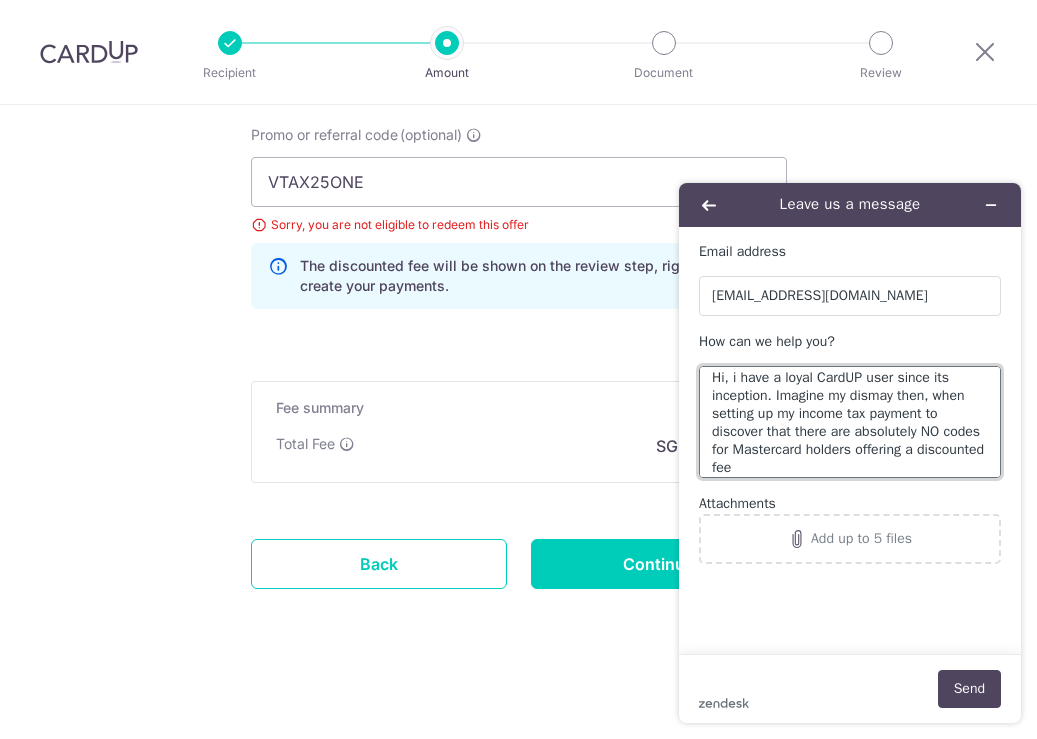 click on "Hi, i have a loyal CardUP user since its inception. Imagine my dismay then, when setting up my income tax payment to discover that there are absolutely NO codes for Mastercard holders offering a discounted fee" at bounding box center (850, 422) 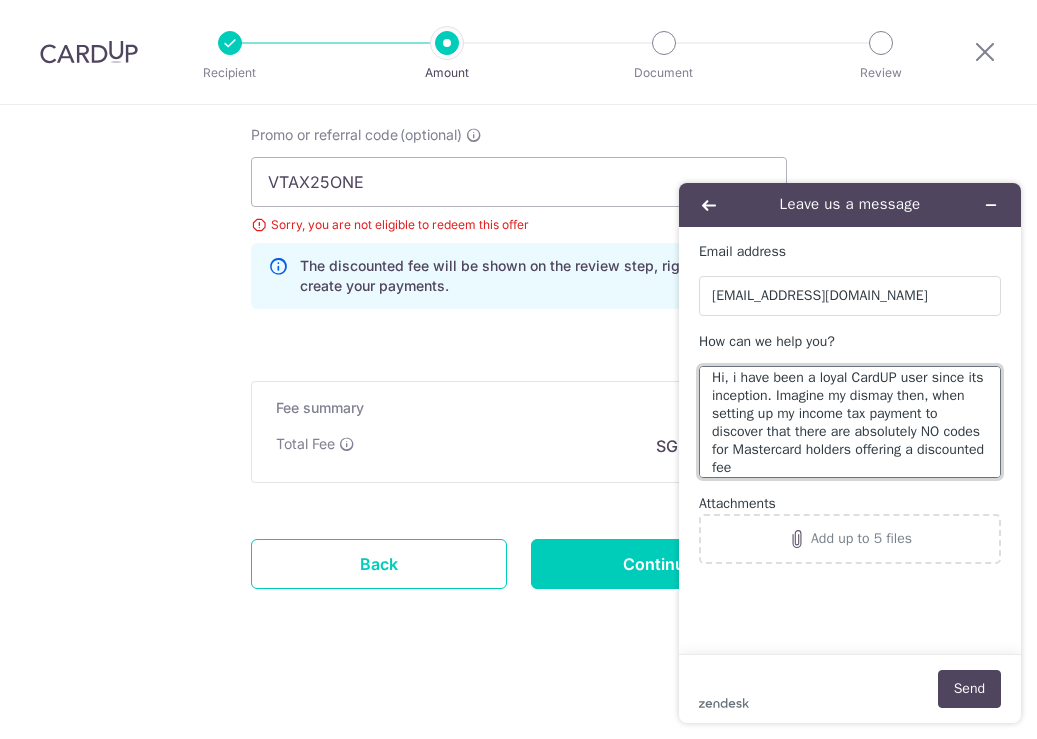 click on "Hi, i have been a loyal CardUP user since its inception. Imagine my dismay then, when setting up my income tax payment to discover that there are absolutely NO codes for Mastercard holders offering a discounted fee" at bounding box center (850, 422) 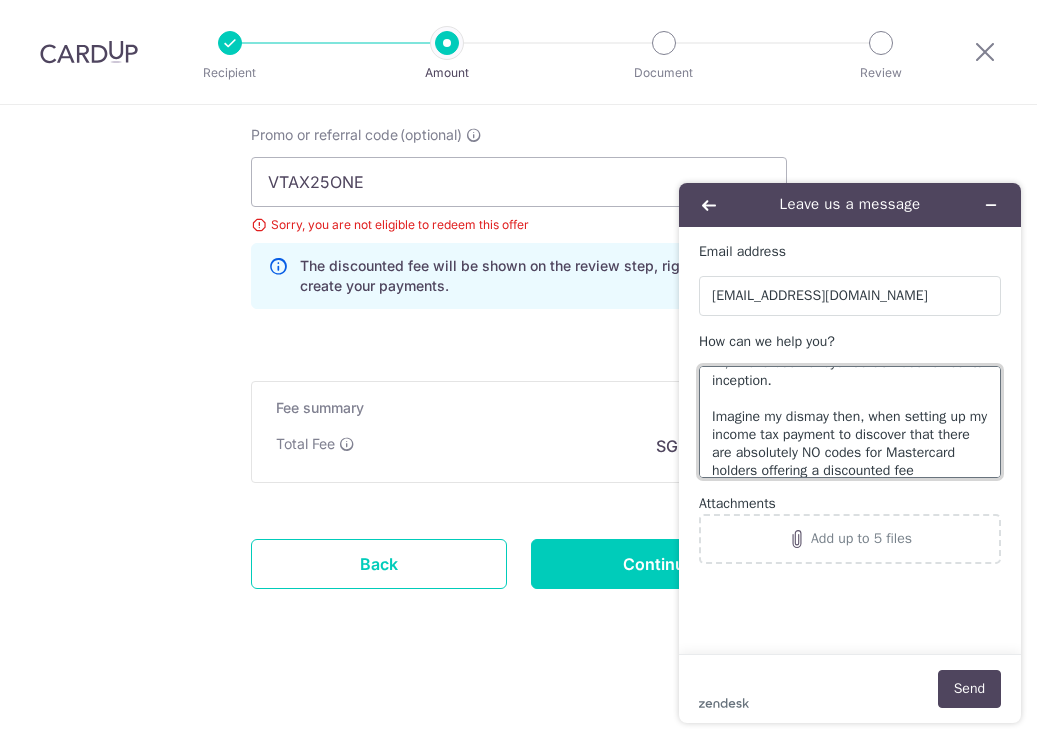 scroll, scrollTop: 32, scrollLeft: 0, axis: vertical 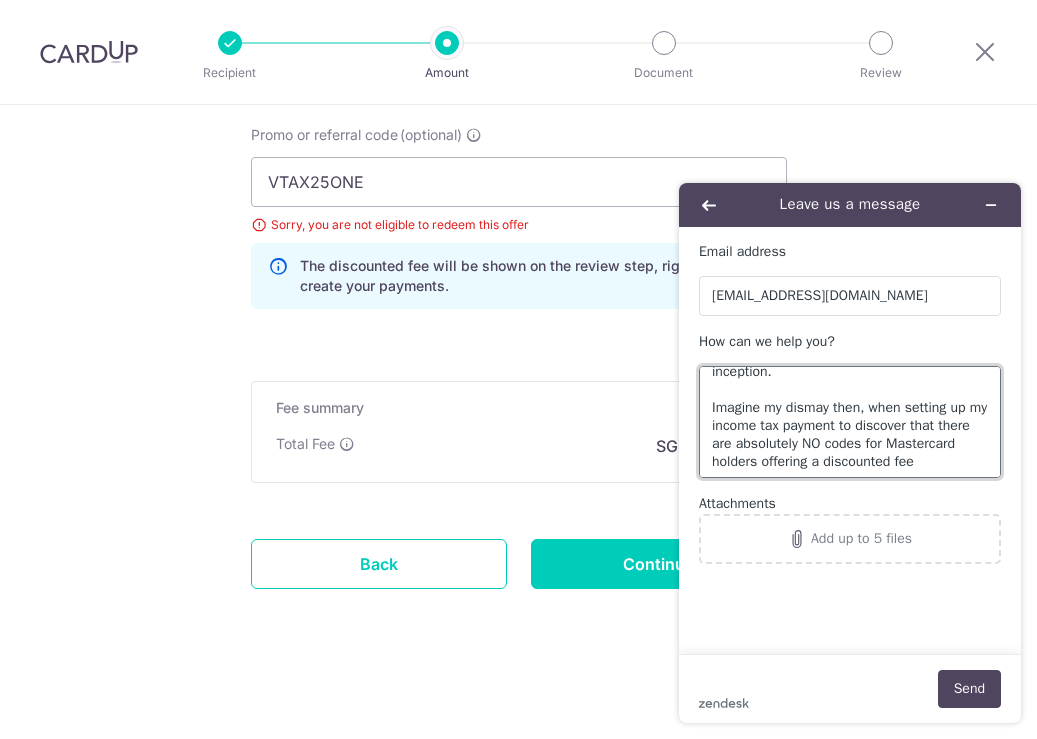 click on "Hi, i have been a loyal CardUP user since its inception.
Imagine my dismay then, when setting up my income tax payment to discover that there are absolutely NO codes for Mastercard holders offering a discounted fee" at bounding box center (850, 422) 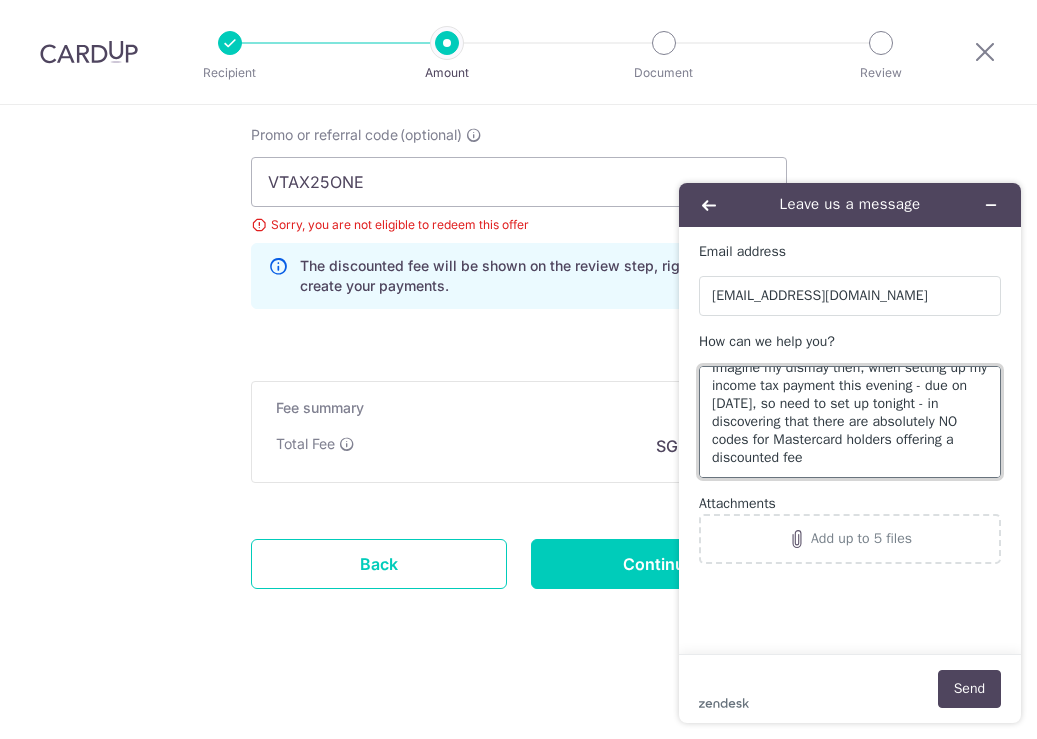 scroll, scrollTop: 72, scrollLeft: 0, axis: vertical 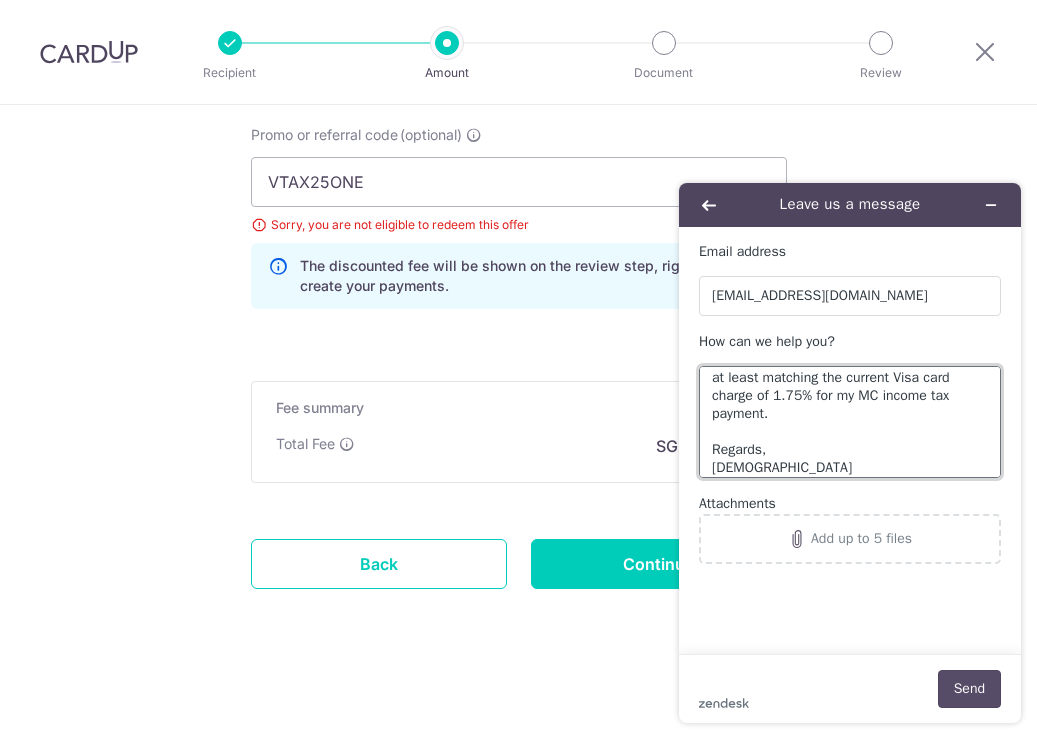 type on "Hi, i have been a loyal CardUP user since its inception.
Imagine my dismay then, when setting up my income tax payment this evening - due on [DATE], so need to set up tonight - in discovering that there are absolutely NO codes for Mastercard holders offering a discounted fee!
I am beyond disappointed.
Given my extensive relationship with you, I would appreciate if you could offer me a fee at least matching the current Visa card charge of 1.75% for my MC income tax payment.
Regards,
[DEMOGRAPHIC_DATA]" 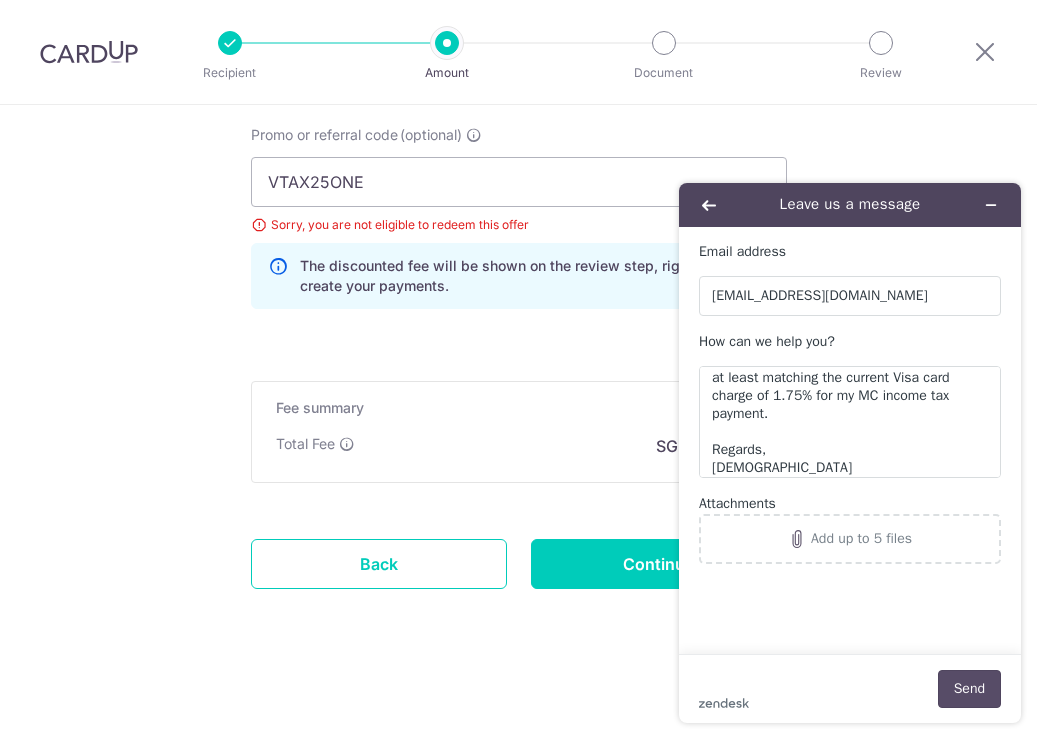 click on "Send" at bounding box center [969, 689] 